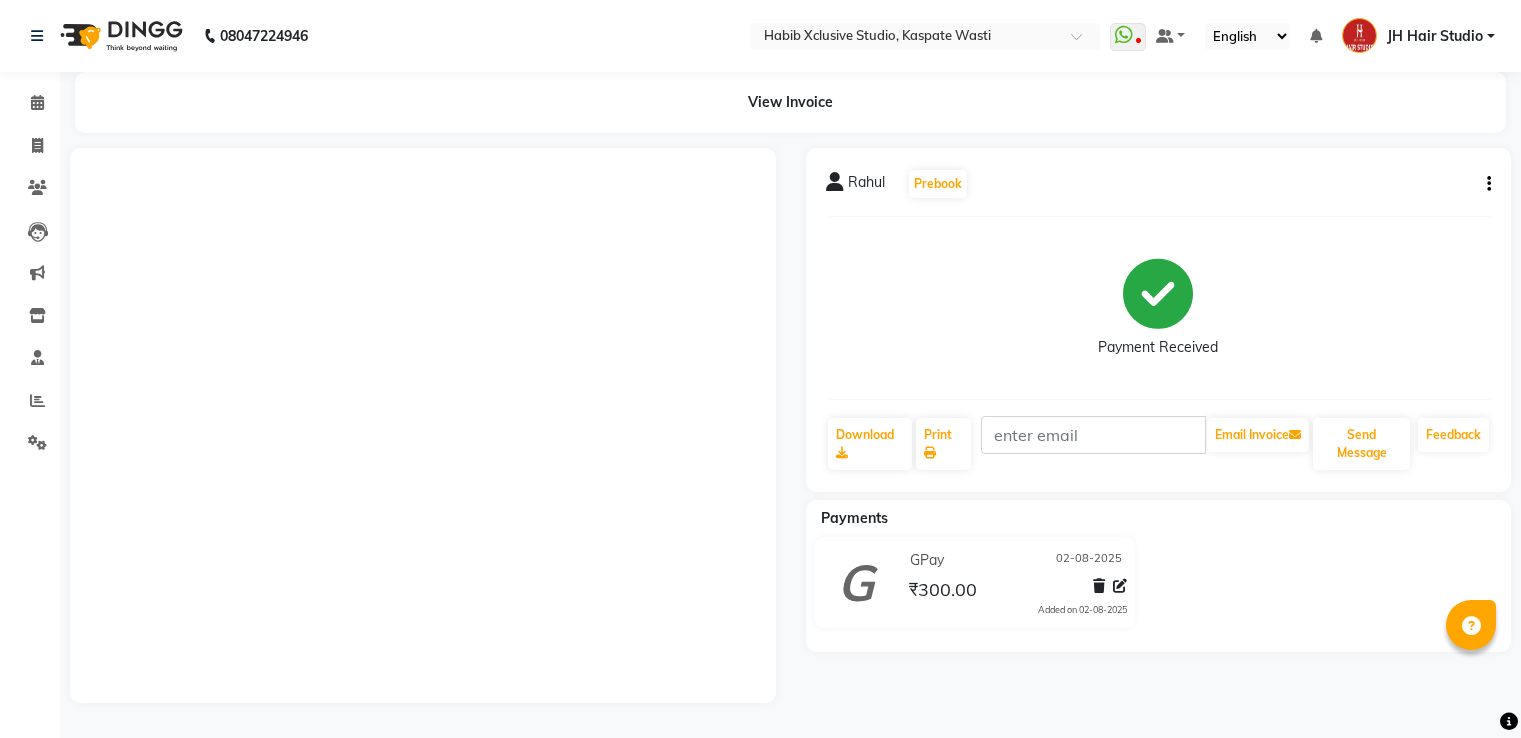 scroll, scrollTop: 0, scrollLeft: 0, axis: both 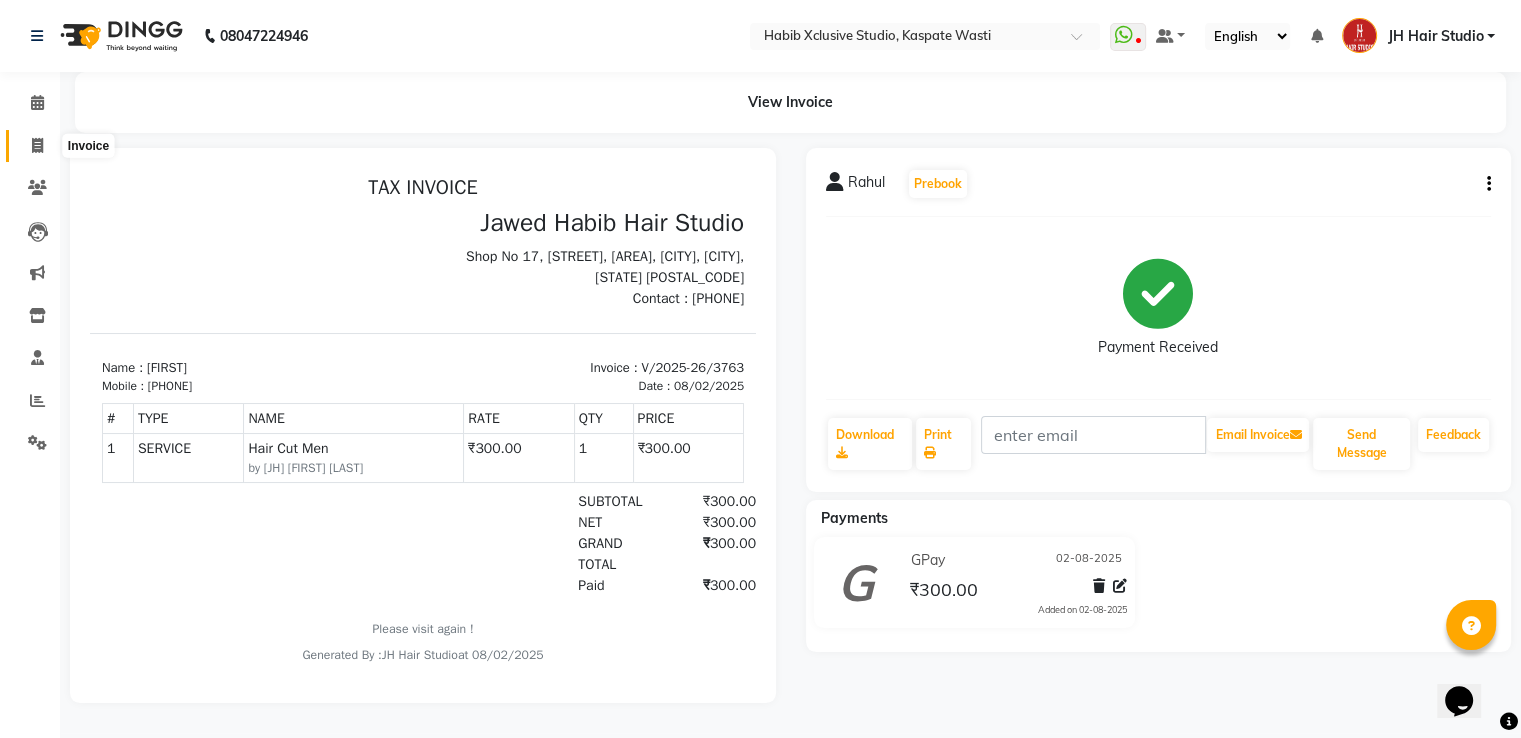 click 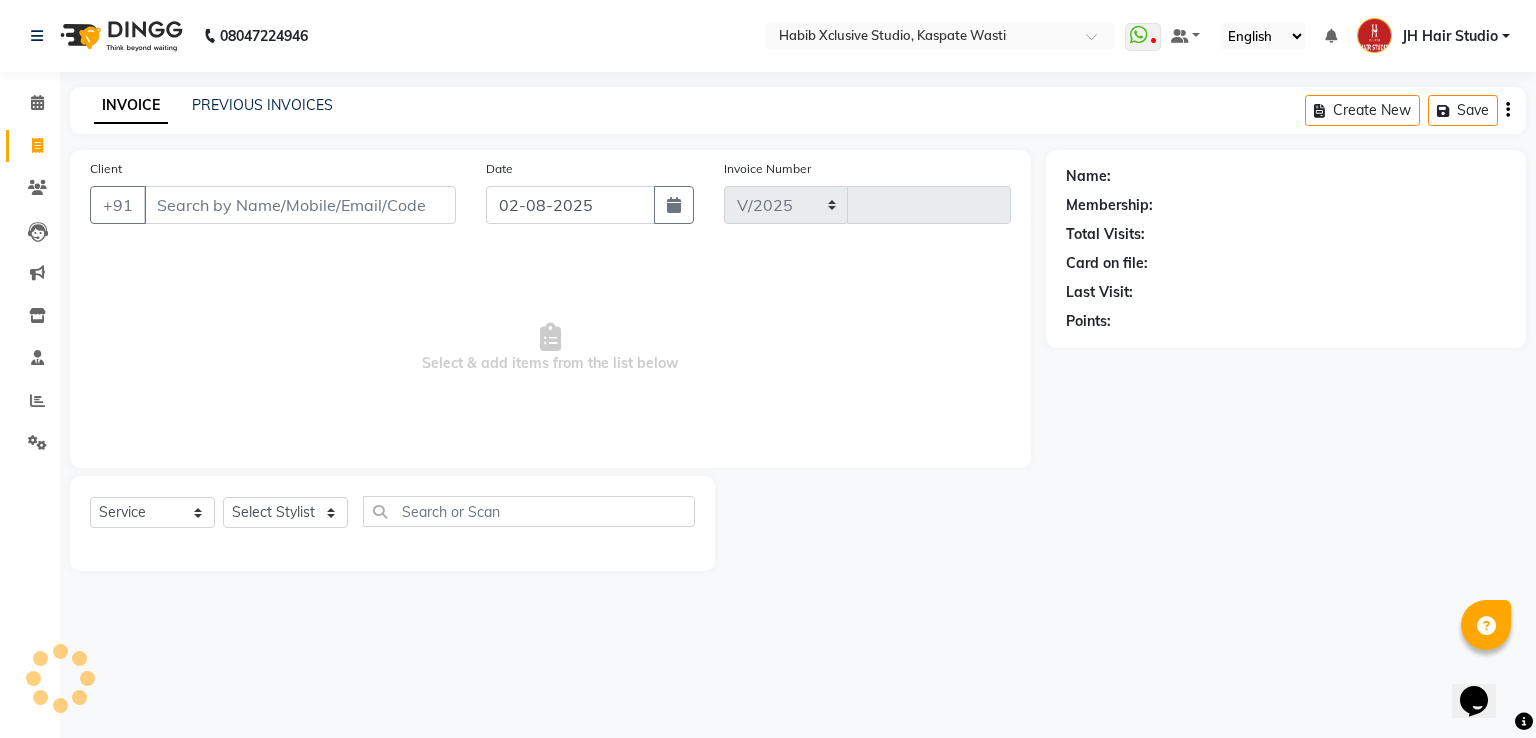 select on "130" 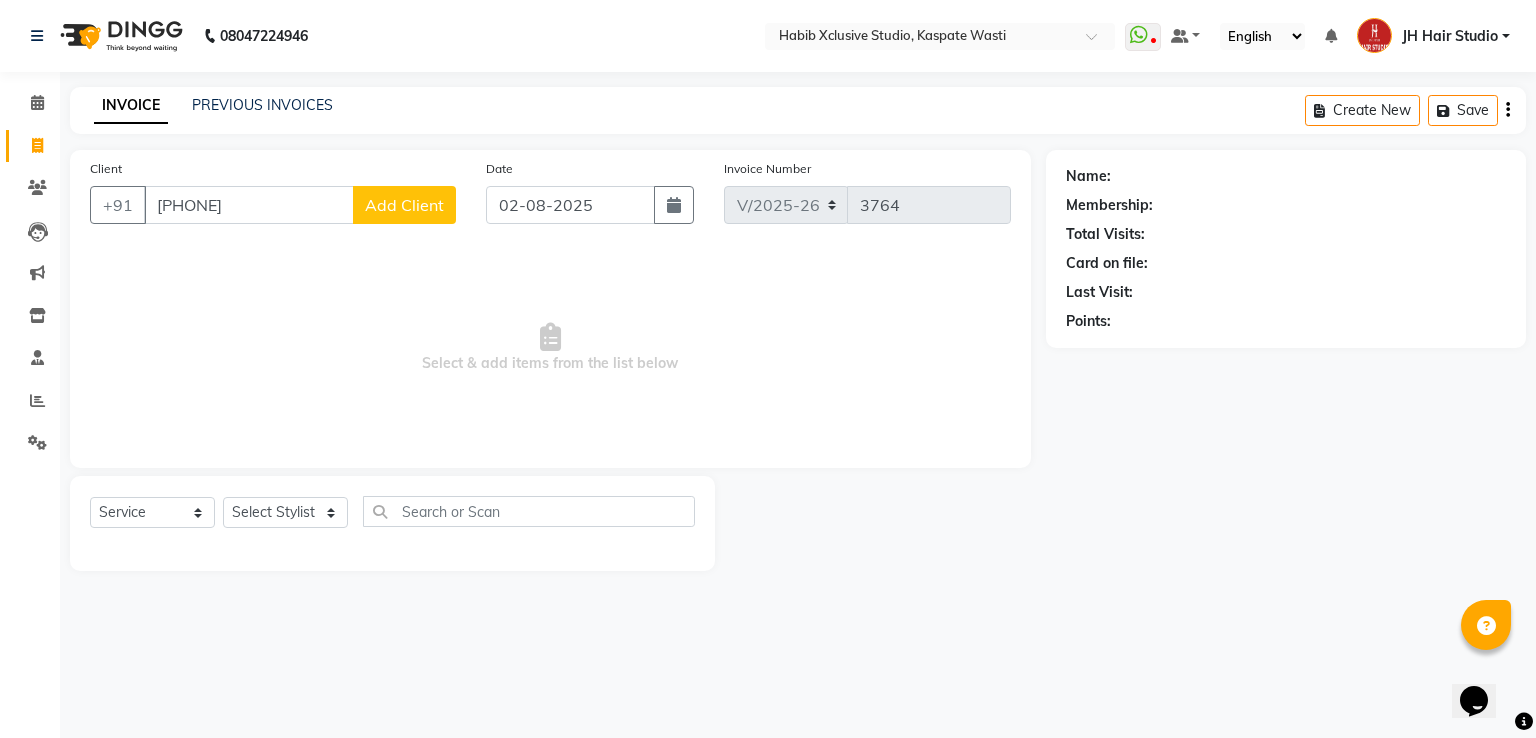 type on "[PHONE]" 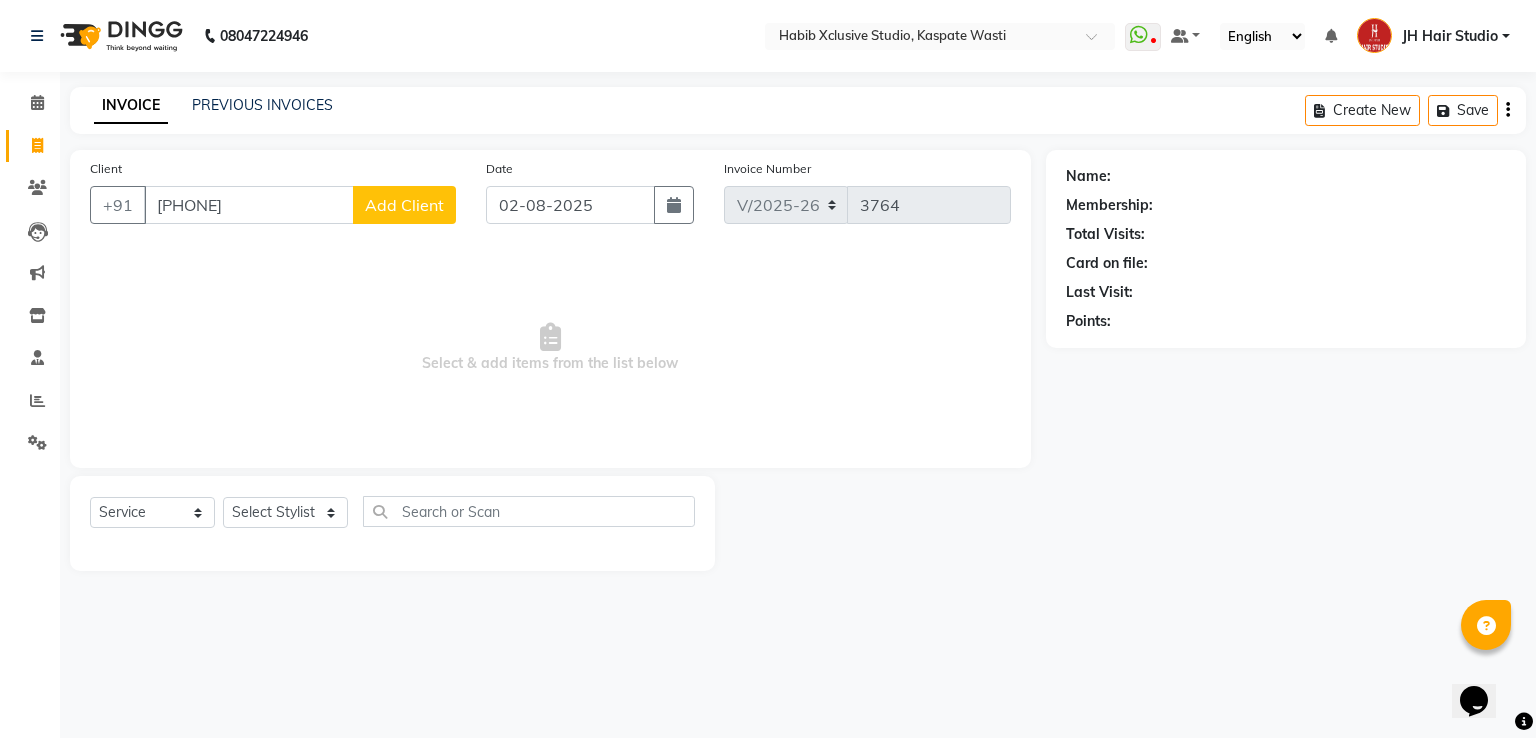 select on "22" 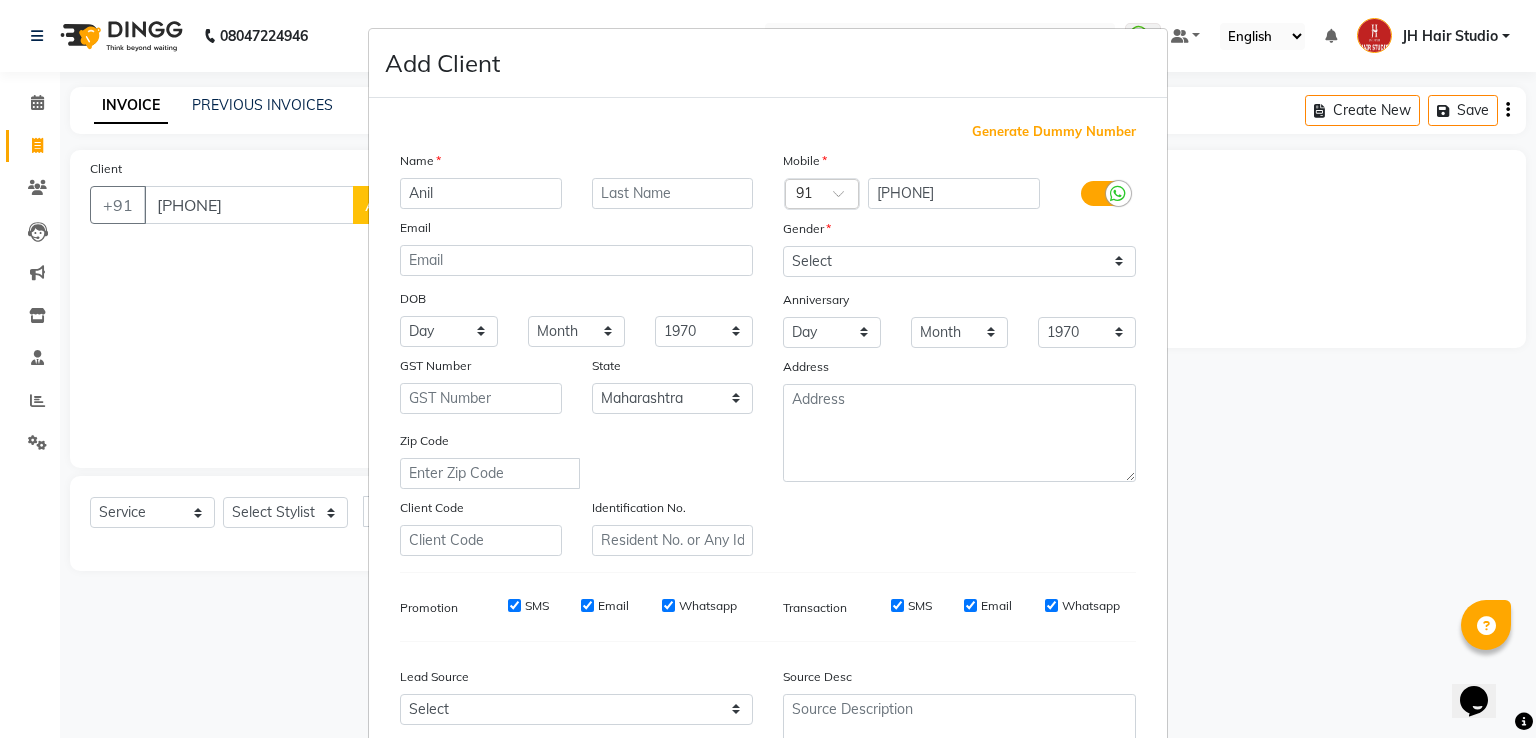 type on "Anil" 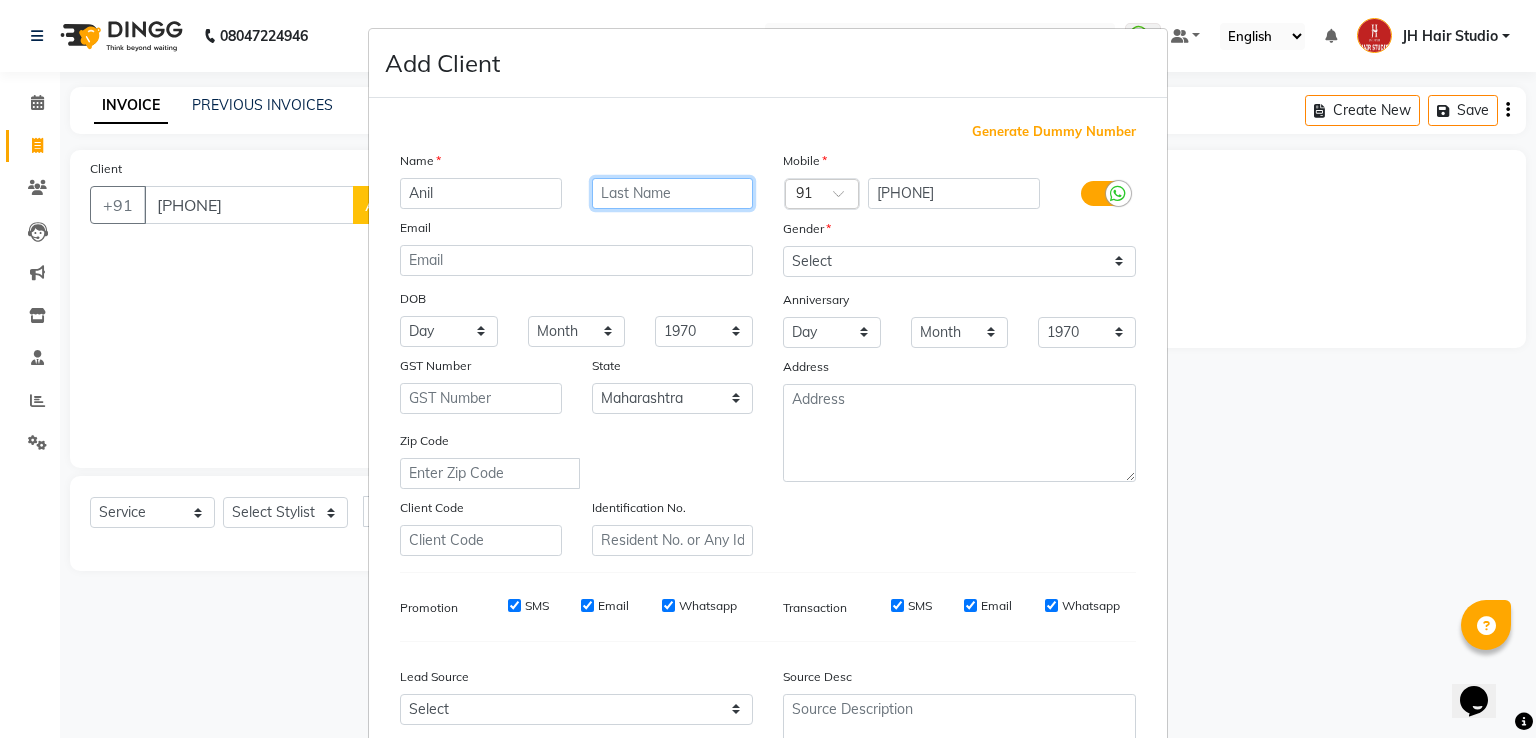 click at bounding box center [673, 193] 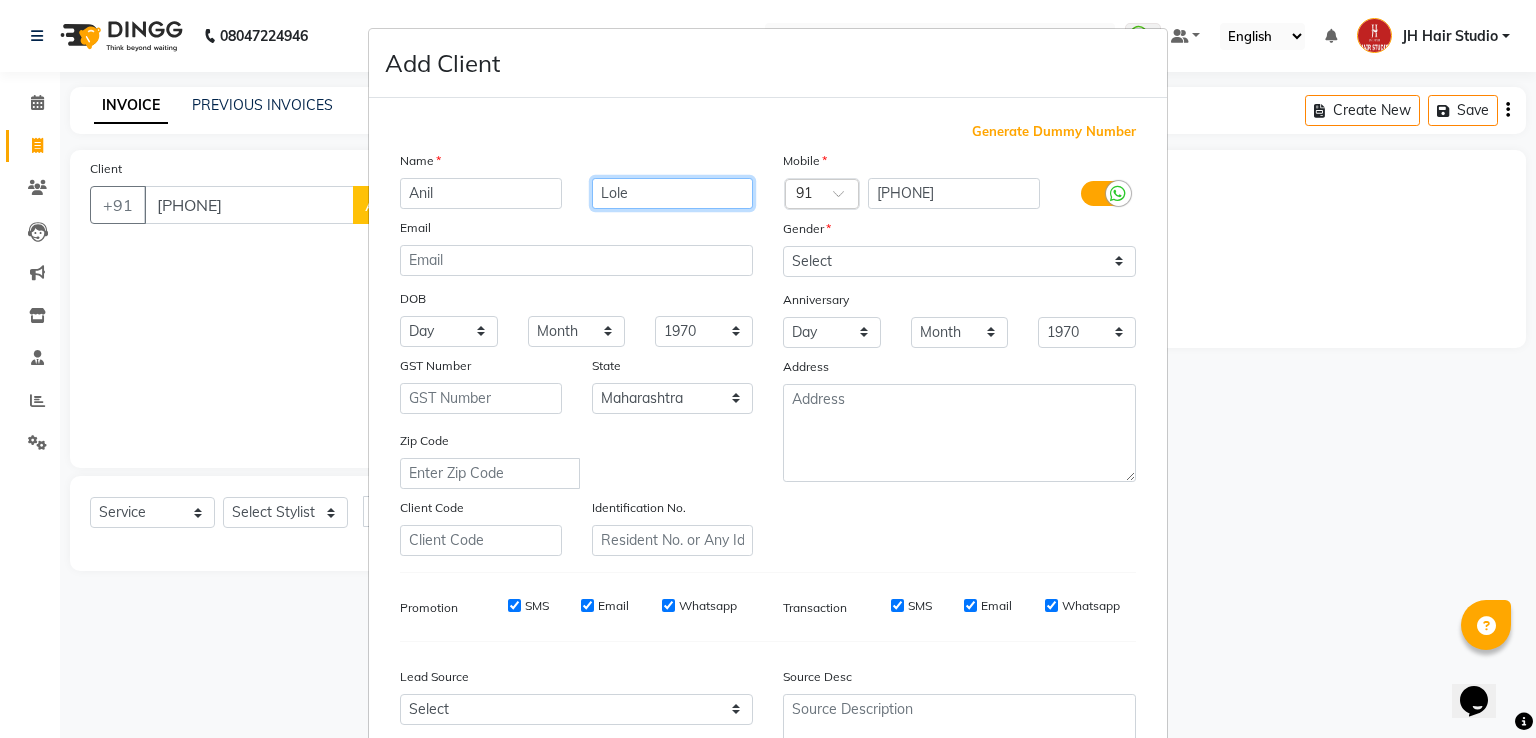 type on "Lole" 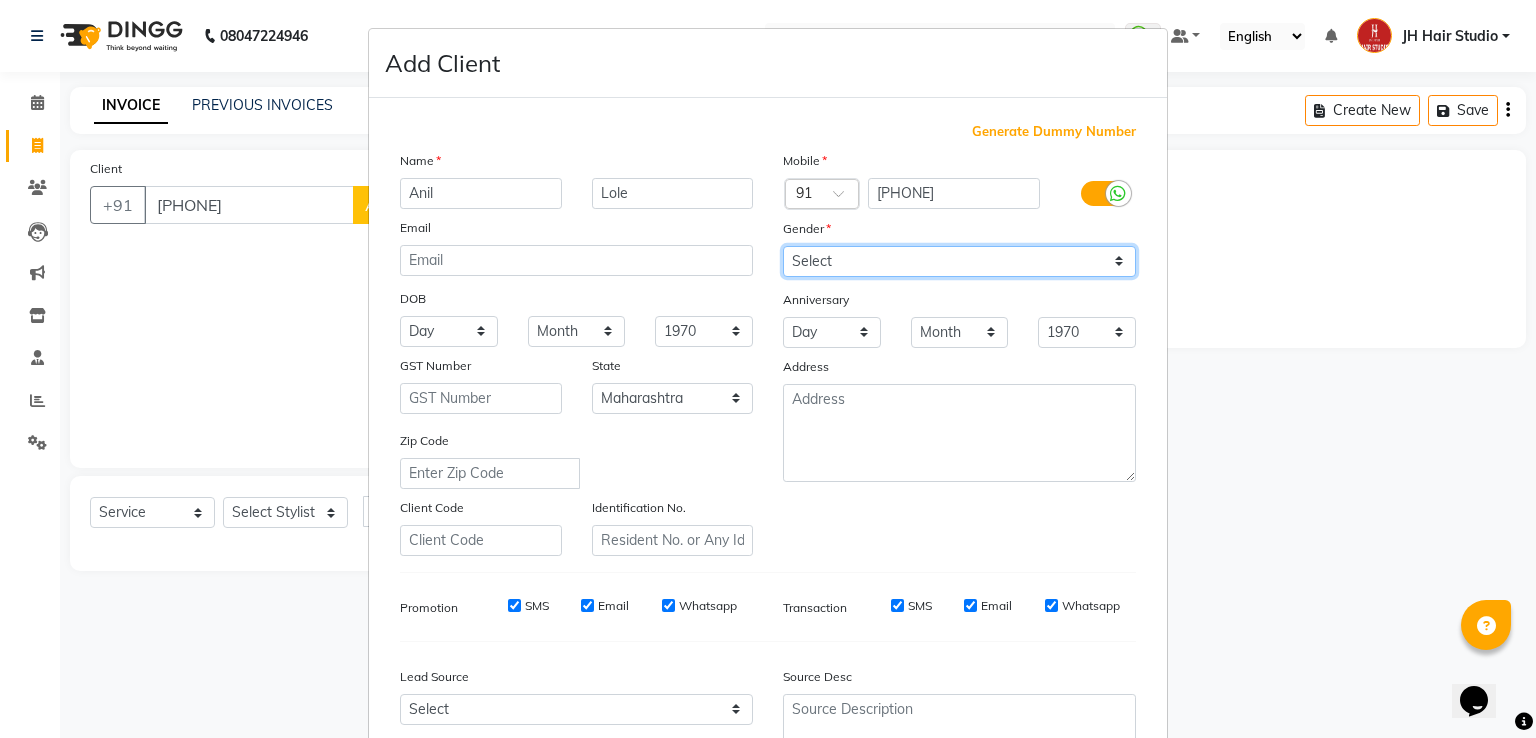 click on "Select Male Female Other Prefer Not To Say" at bounding box center (959, 261) 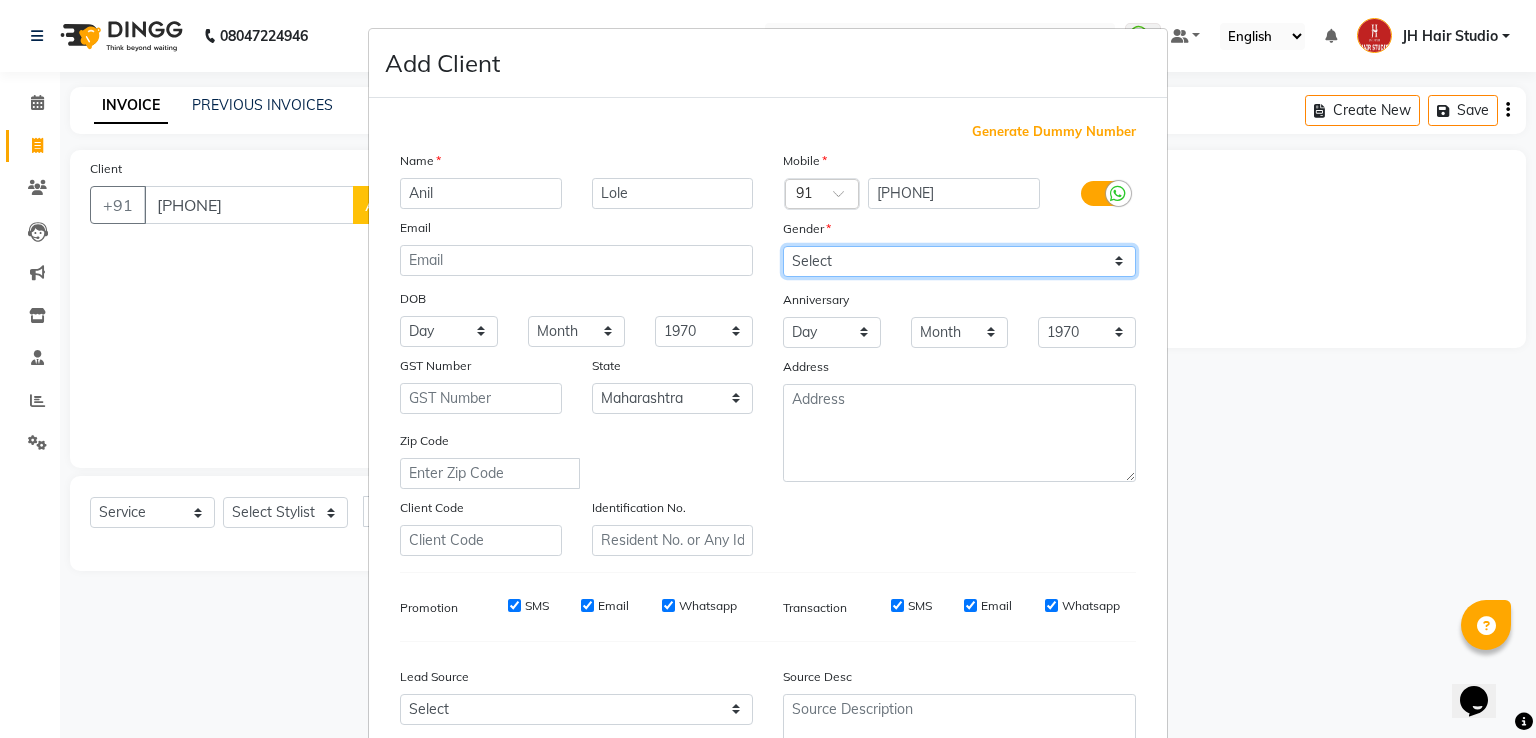select on "male" 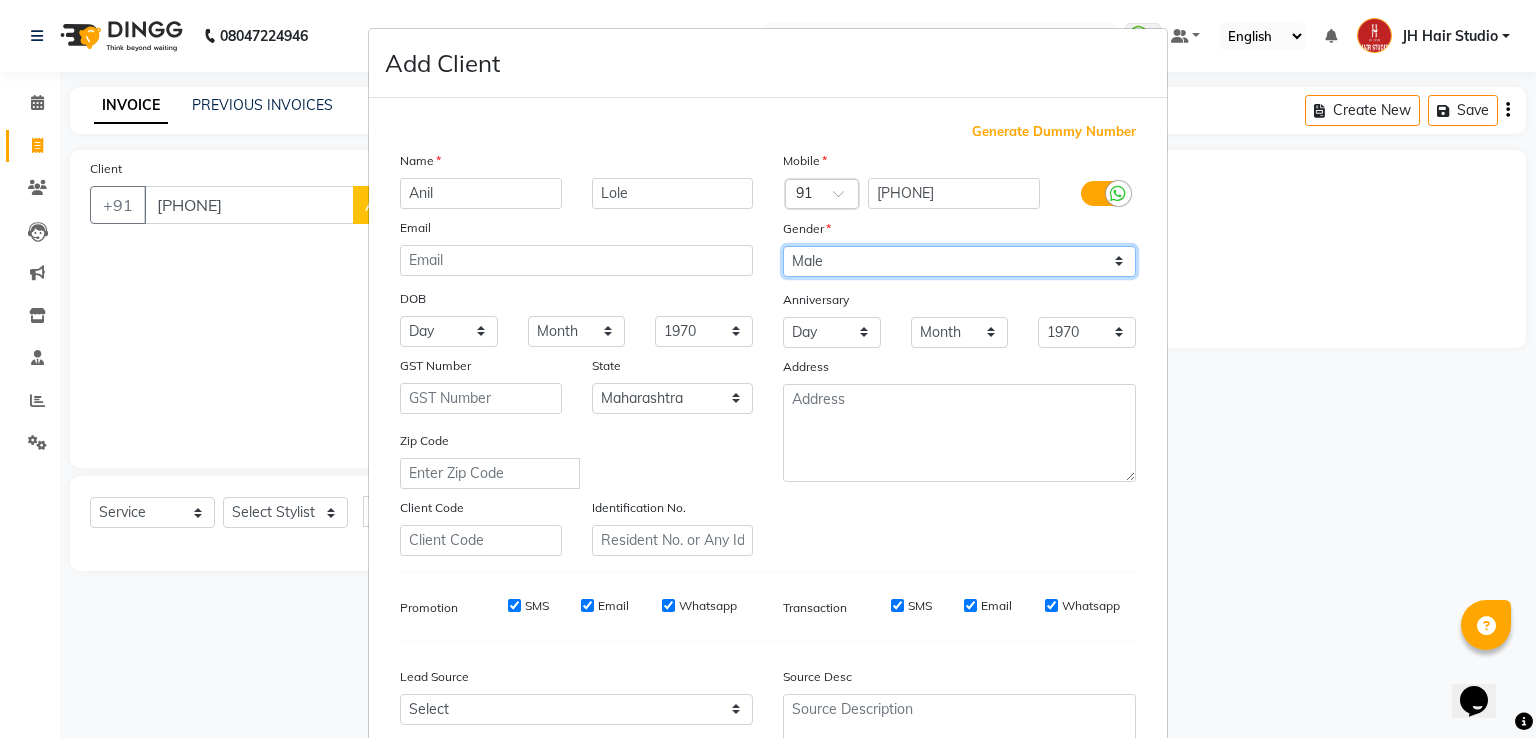 click on "Select Male Female Other Prefer Not To Say" at bounding box center (959, 261) 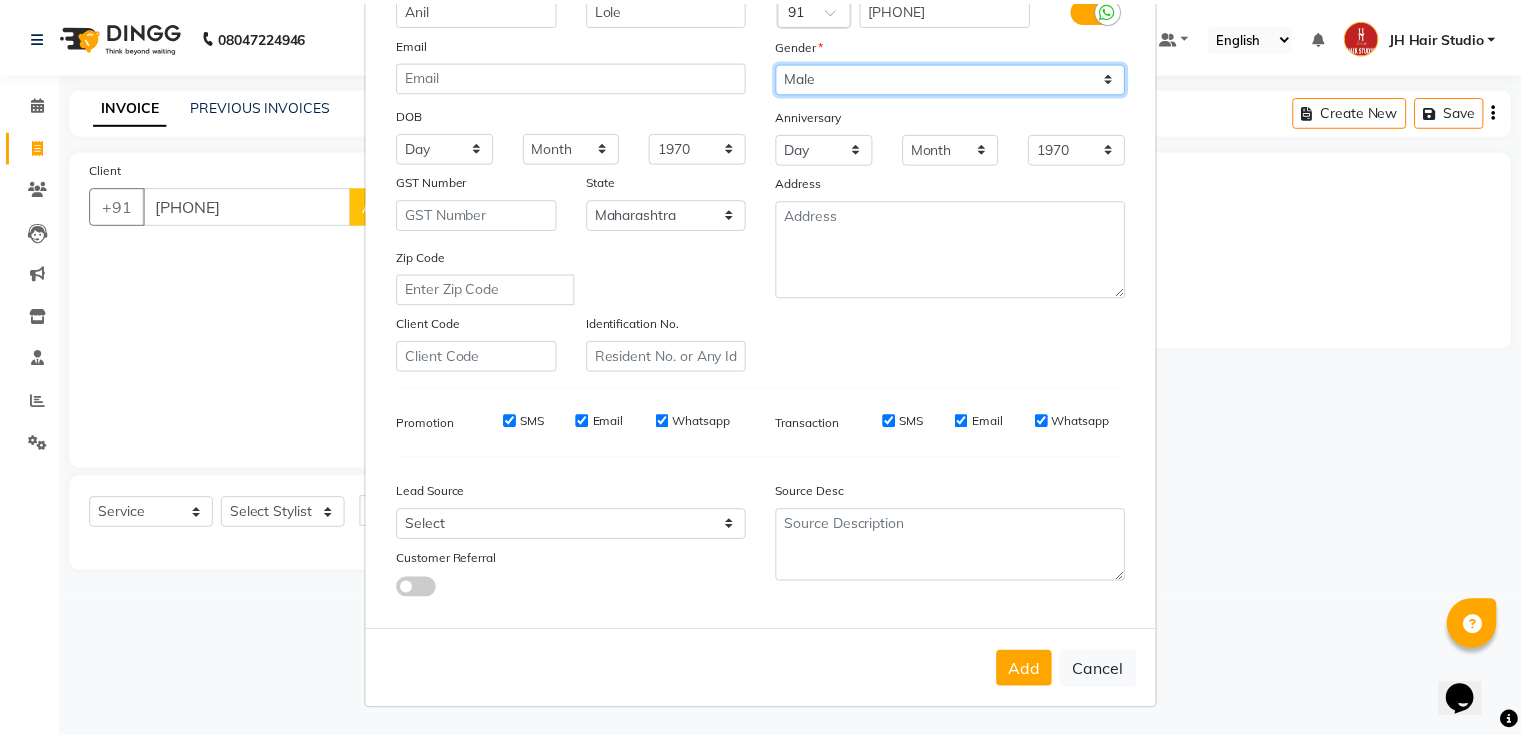 scroll, scrollTop: 195, scrollLeft: 0, axis: vertical 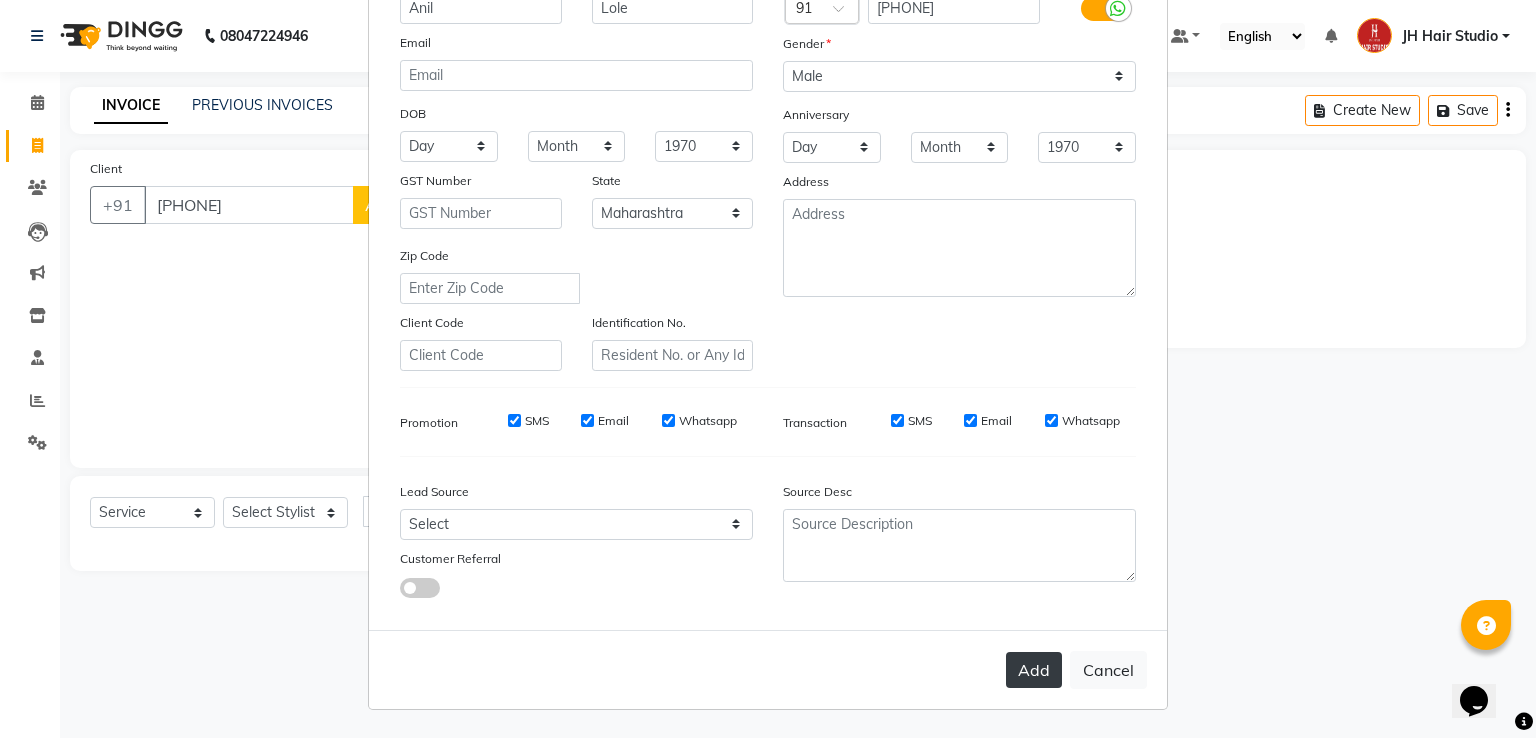 click on "Add" at bounding box center (1034, 670) 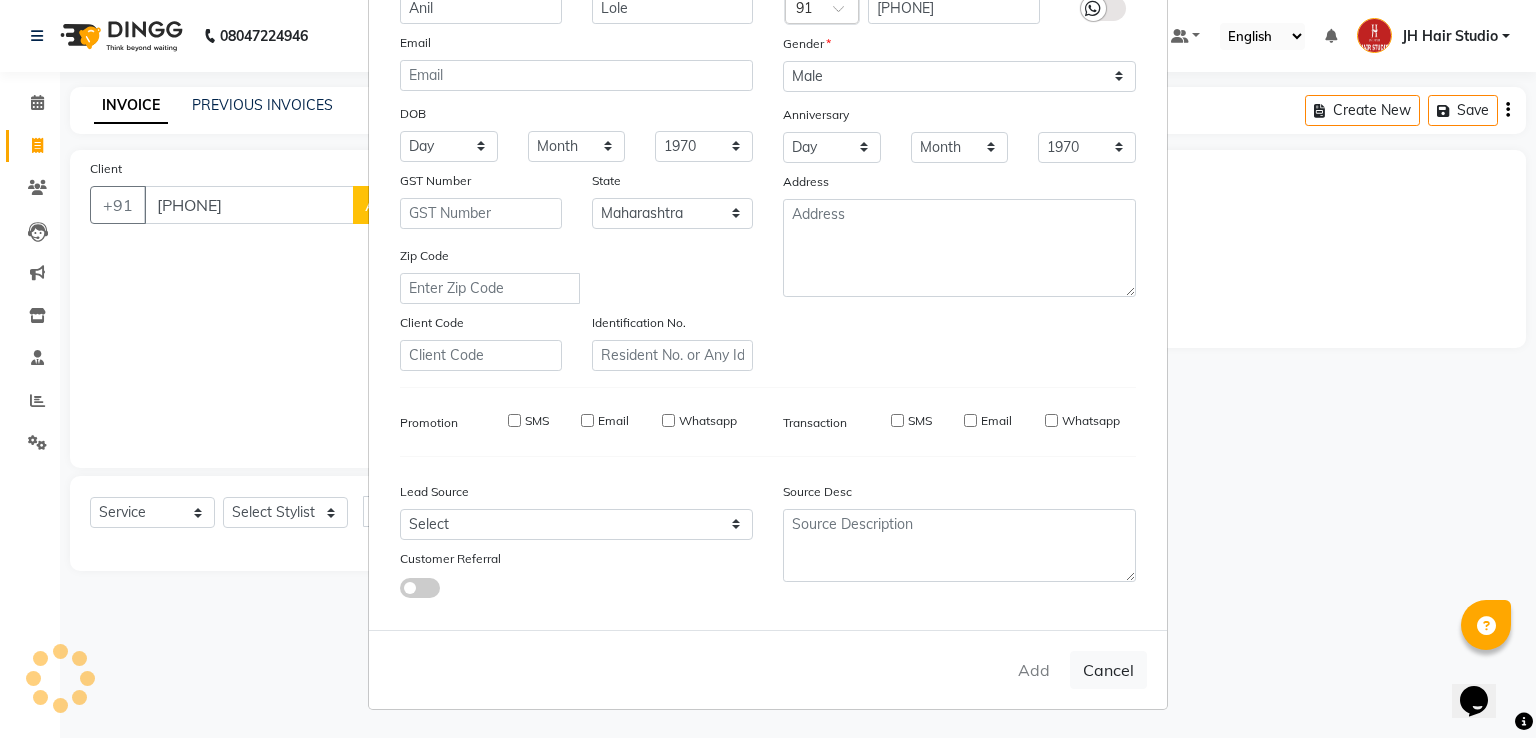 type 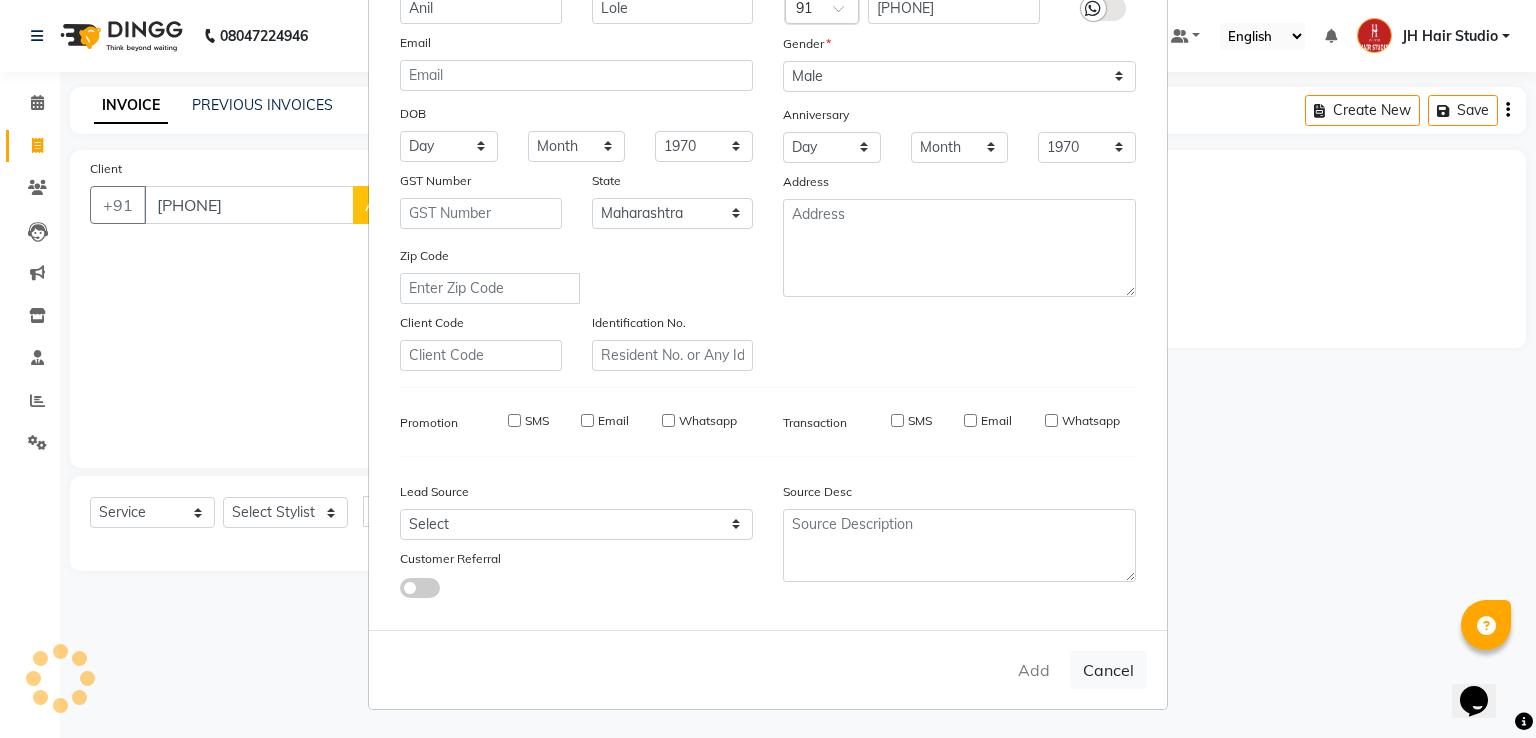 type 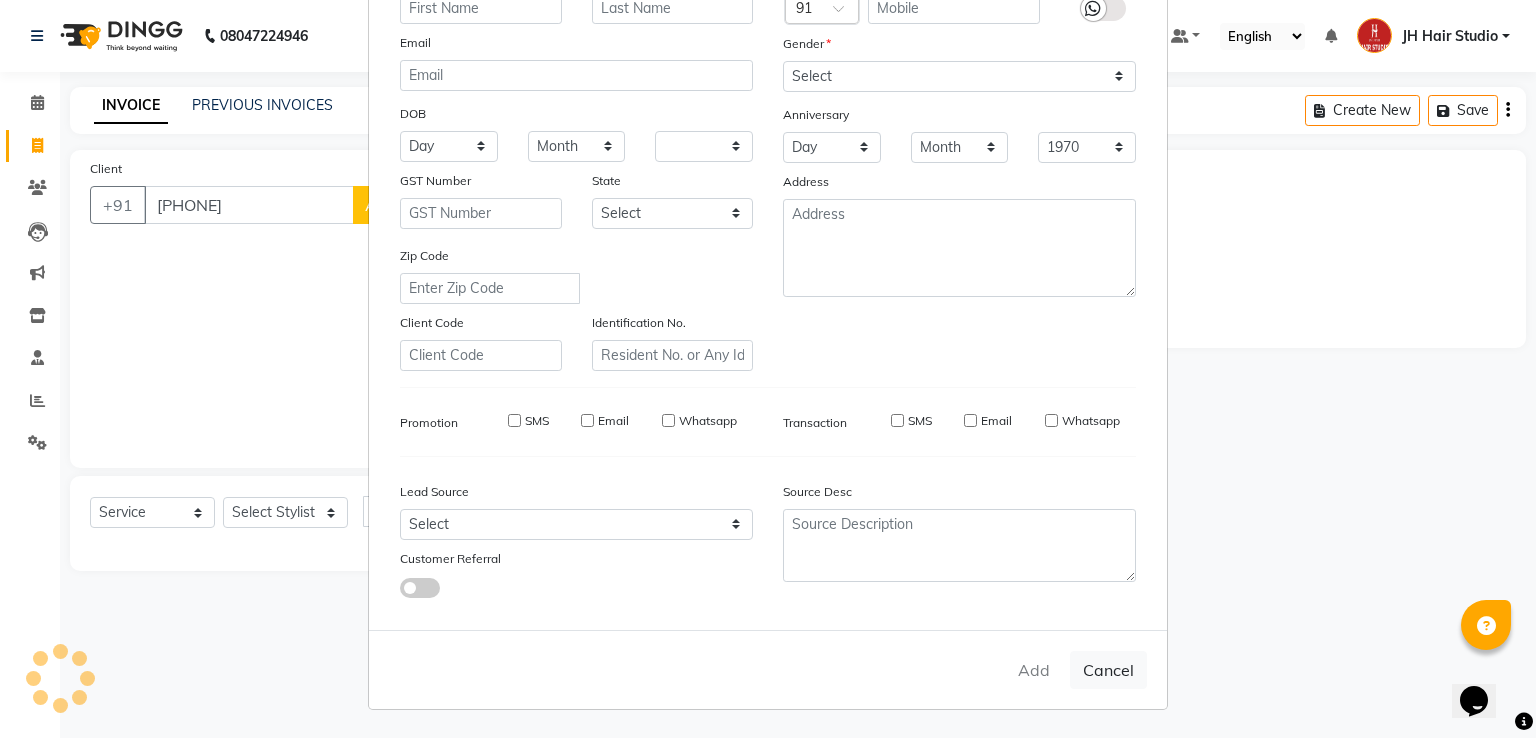 select 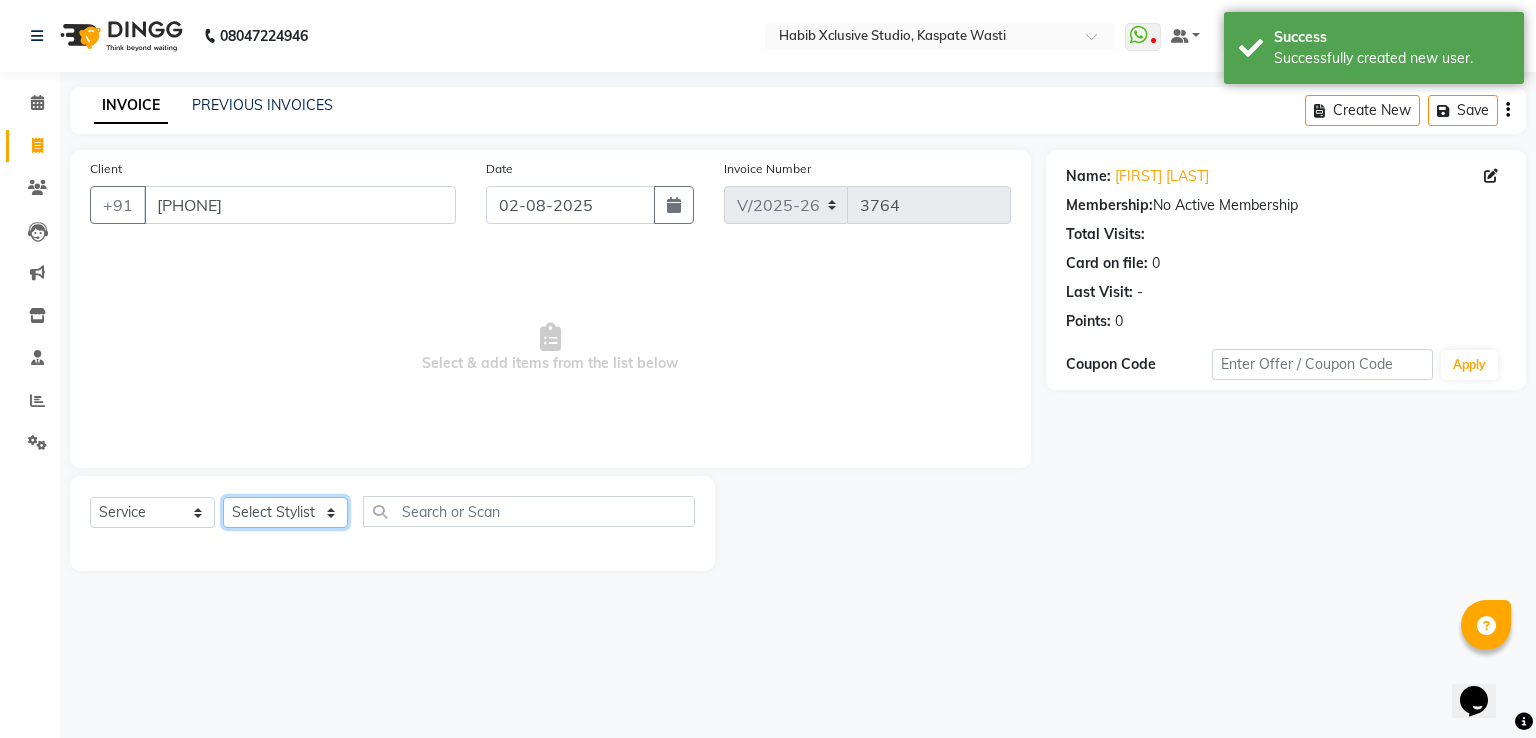 click on "Select Stylist [F1] GANESH [F1] Jagdish  [ F1] RAM [F1]Sanjay [F1]Siddhu [F1] Suraj  [F1] USHA [F2] AYAN  [F2] Deepak [F2] Smital [JH] DUBALE  GANESH [JH] Gopal Wagh JH Hair Studio [JH] Harish [JH] Omkar [JH] Shahwaz Shaikh [JH] SIDDHANT  [JH] SWAPNIL [JH] Tushaar" 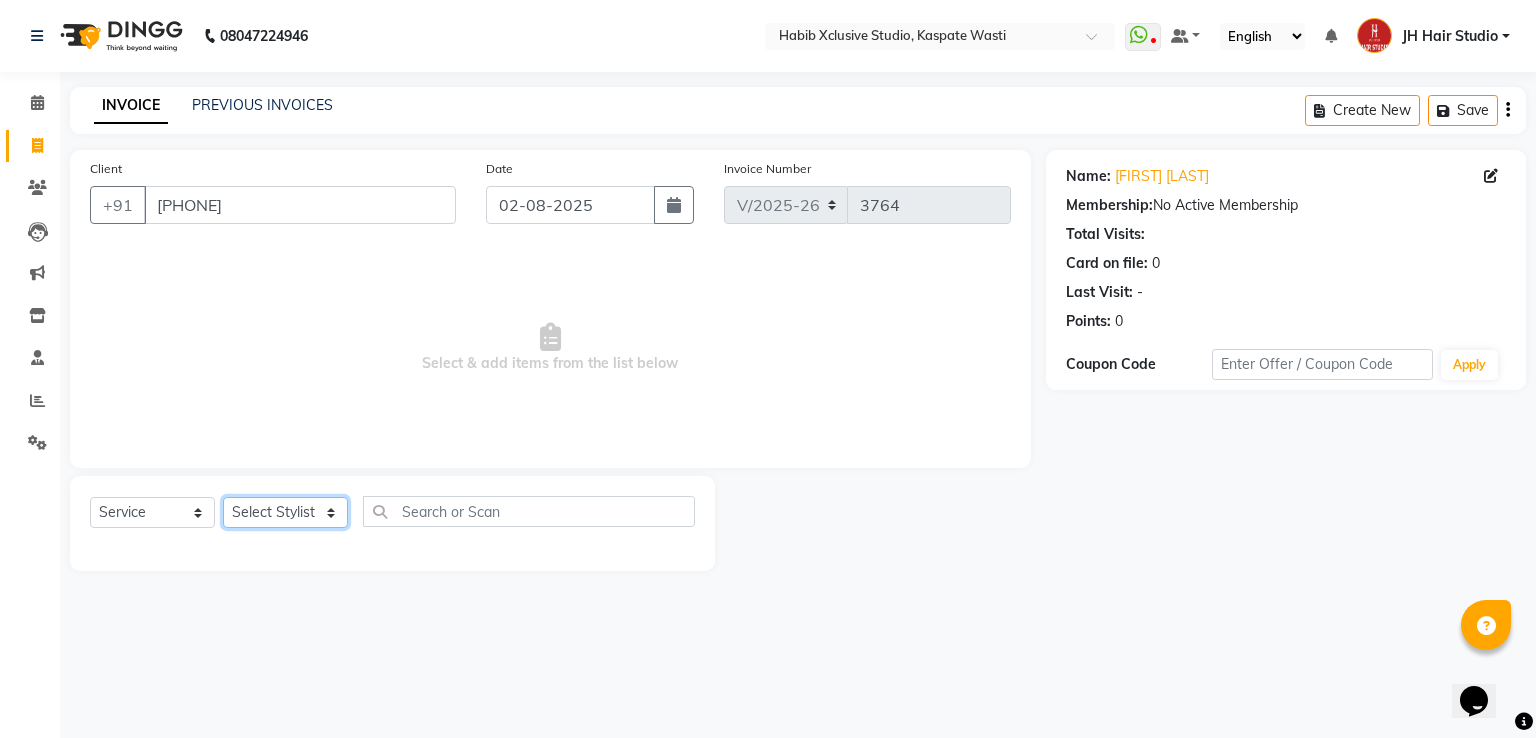 select on "63820" 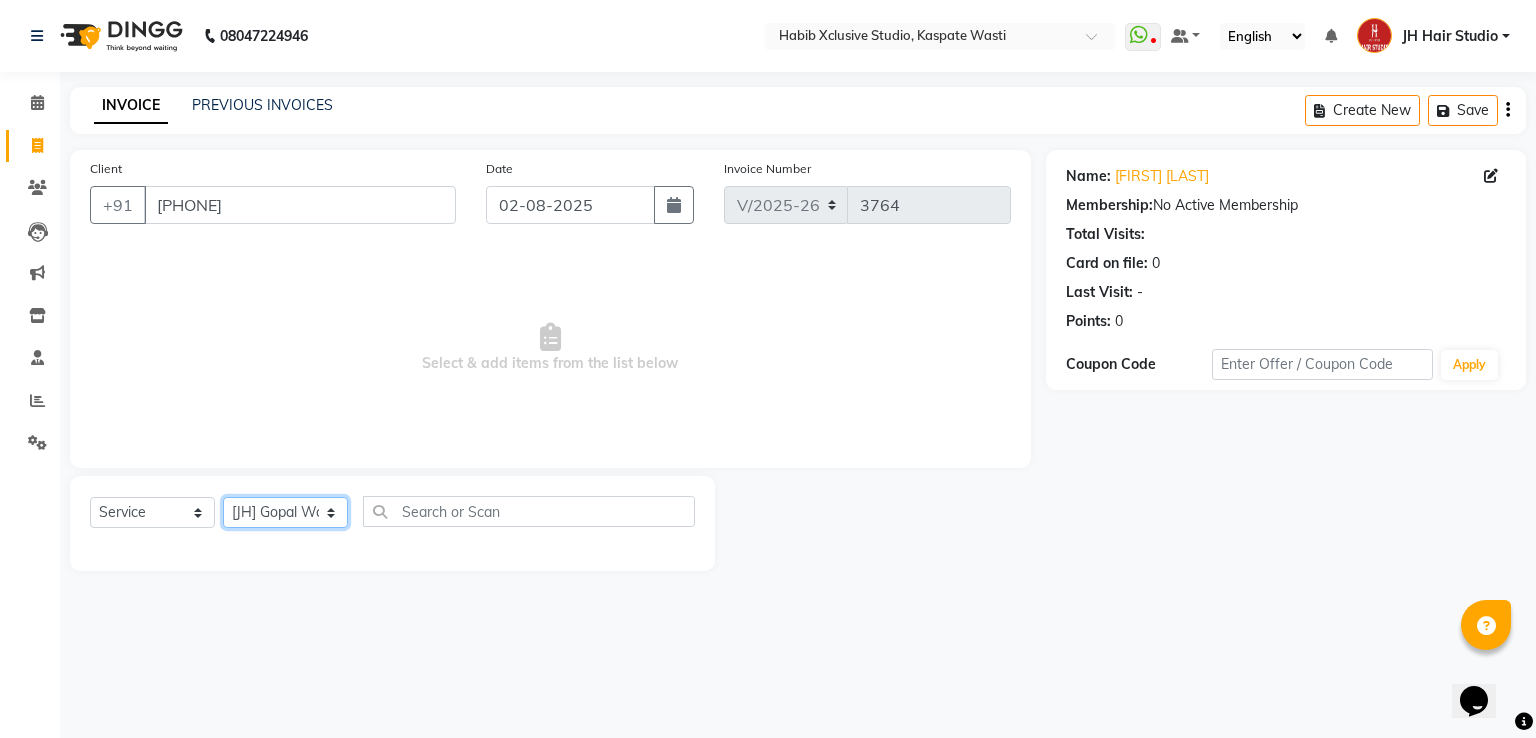 click on "Select Stylist [F1] GANESH [F1] Jagdish  [ F1] RAM [F1]Sanjay [F1]Siddhu [F1] Suraj  [F1] USHA [F2] AYAN  [F2] Deepak [F2] Smital [JH] DUBALE  GANESH [JH] Gopal Wagh JH Hair Studio [JH] Harish [JH] Omkar [JH] Shahwaz Shaikh [JH] SIDDHANT  [JH] SWAPNIL [JH] Tushaar" 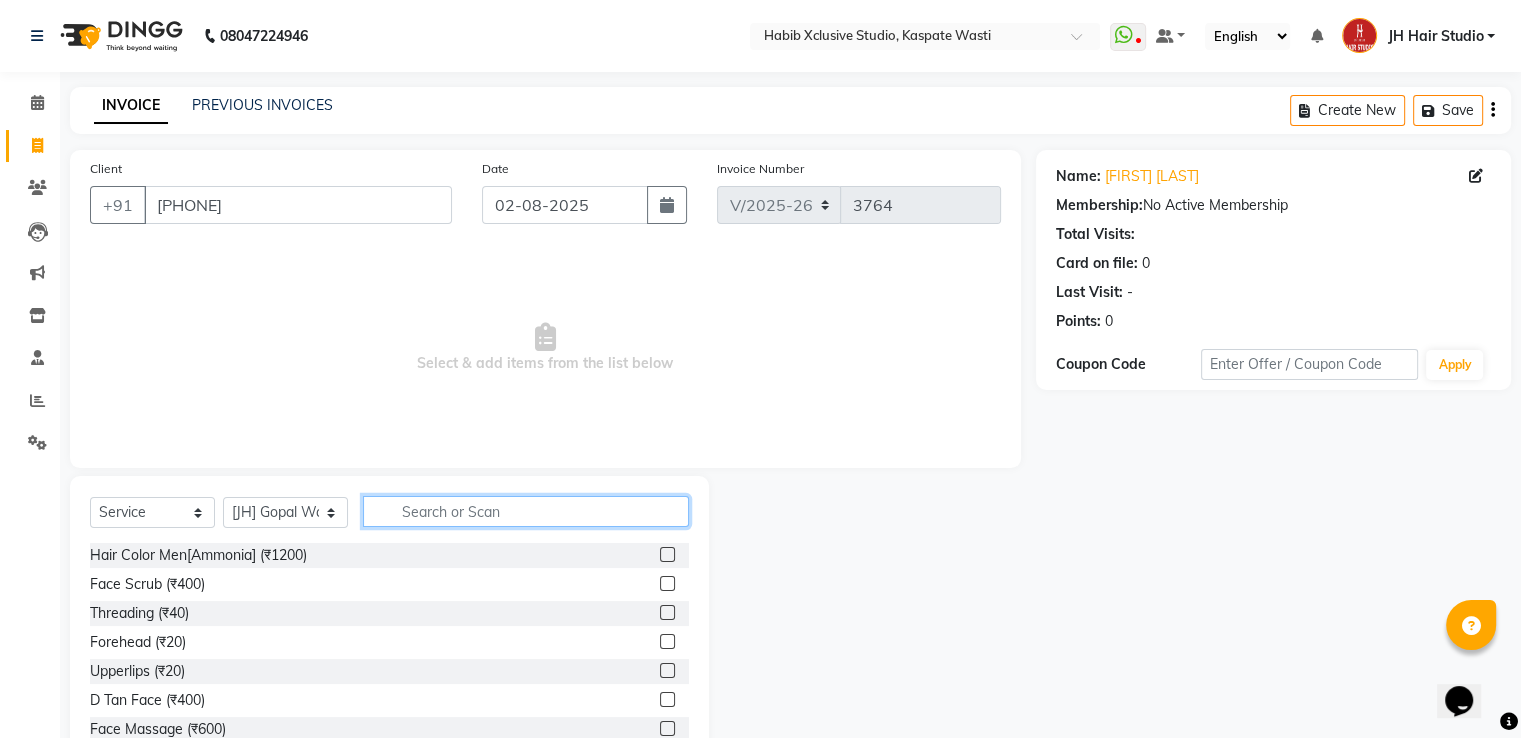 click 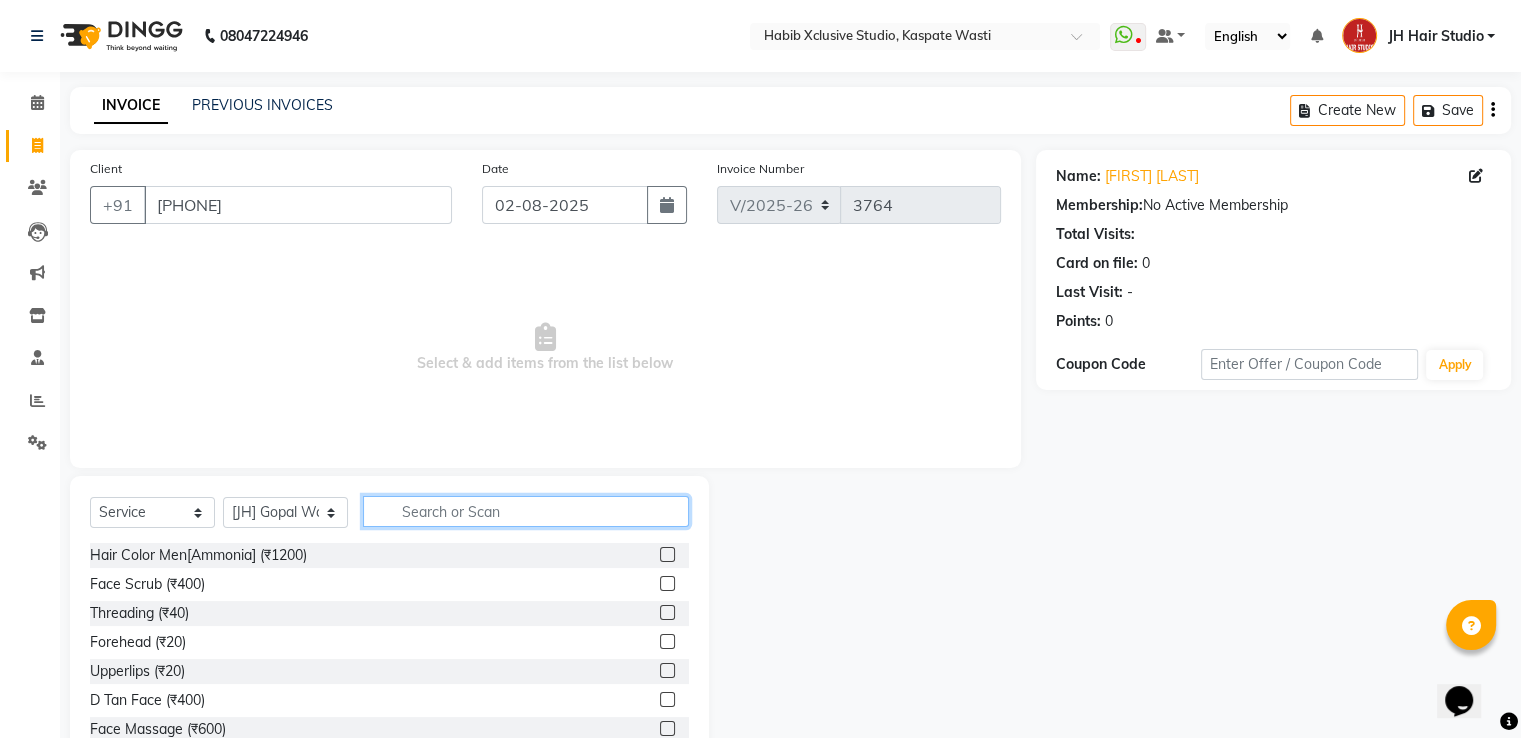 type on "c" 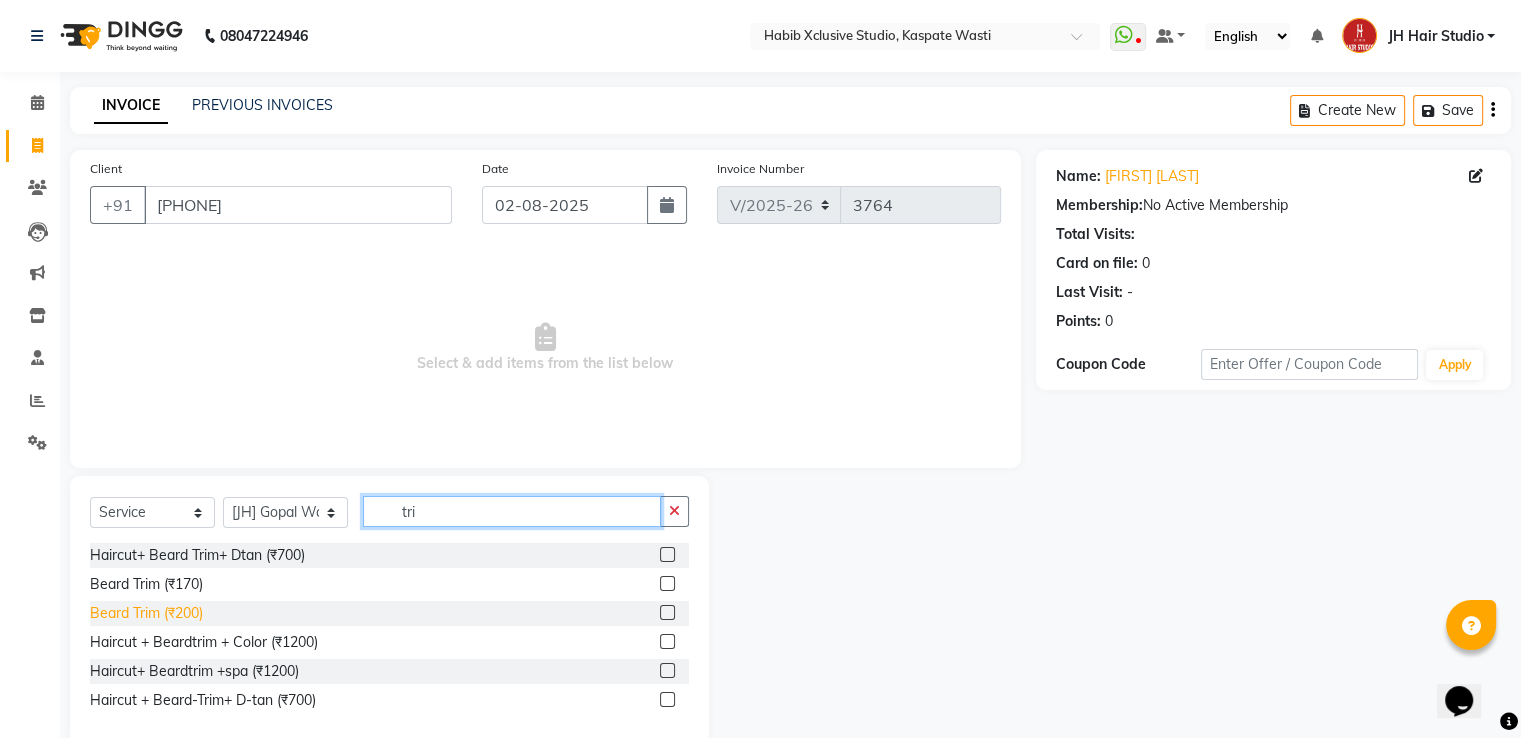 scroll, scrollTop: 0, scrollLeft: 0, axis: both 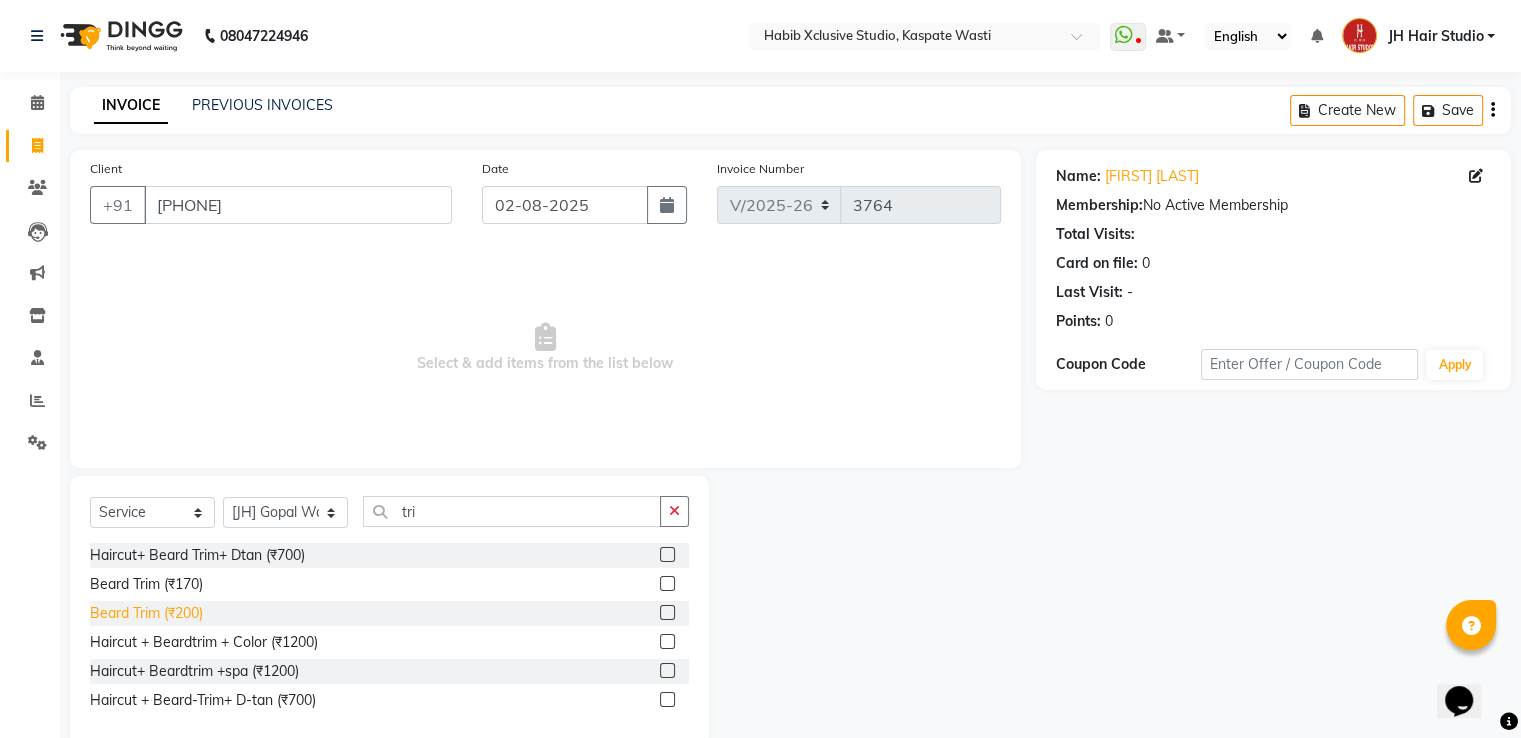 click on "Beard Trim (₹200)" 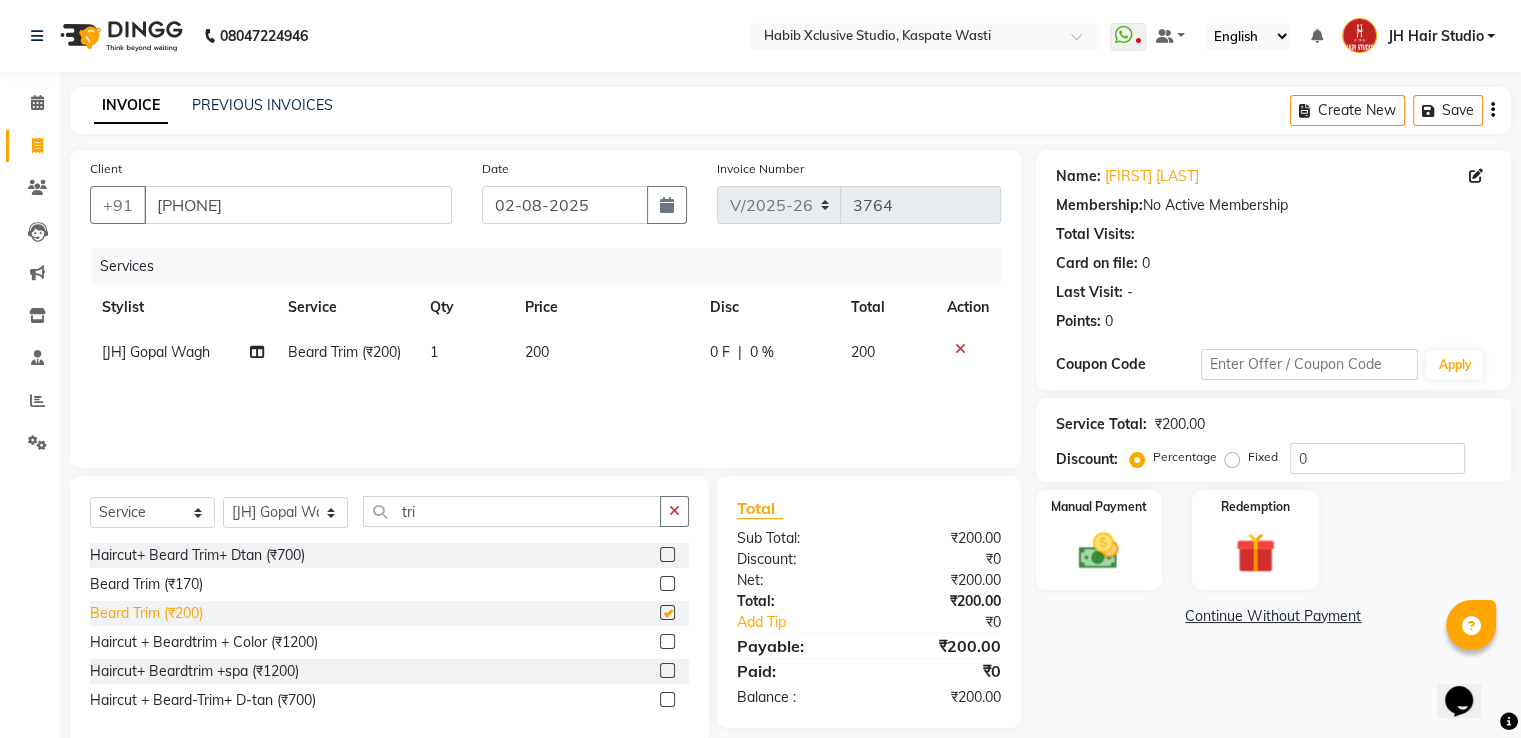 checkbox on "false" 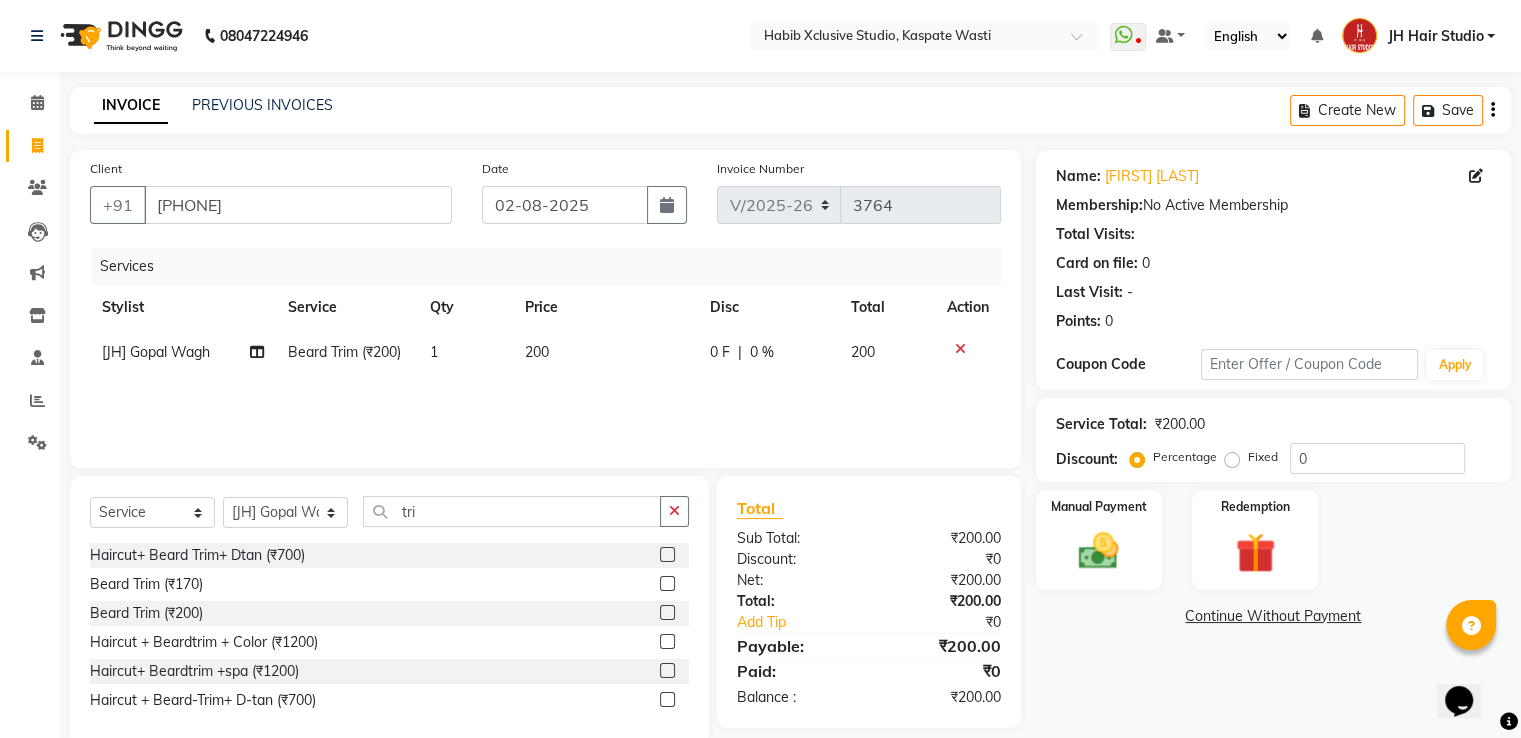 click on "200" 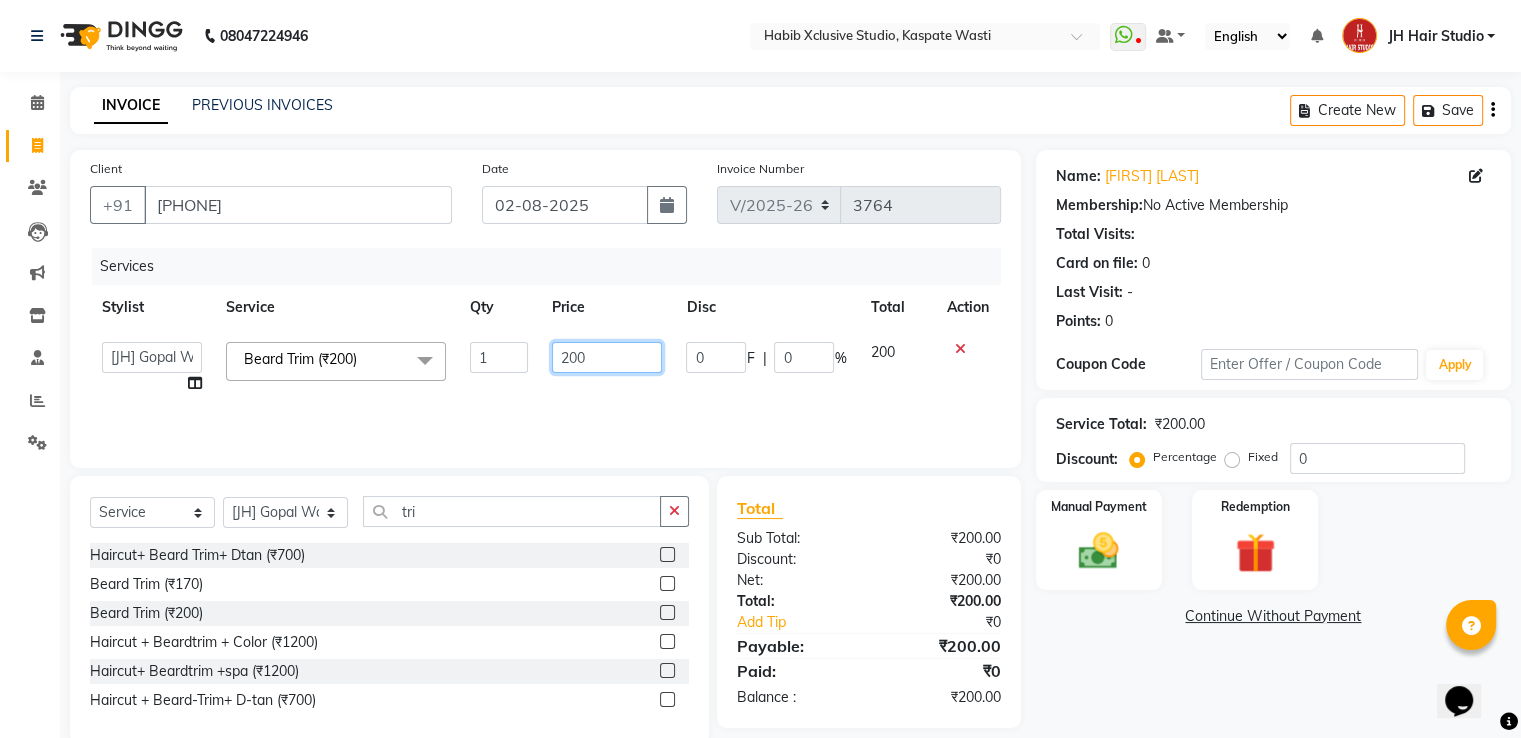 click on "200" 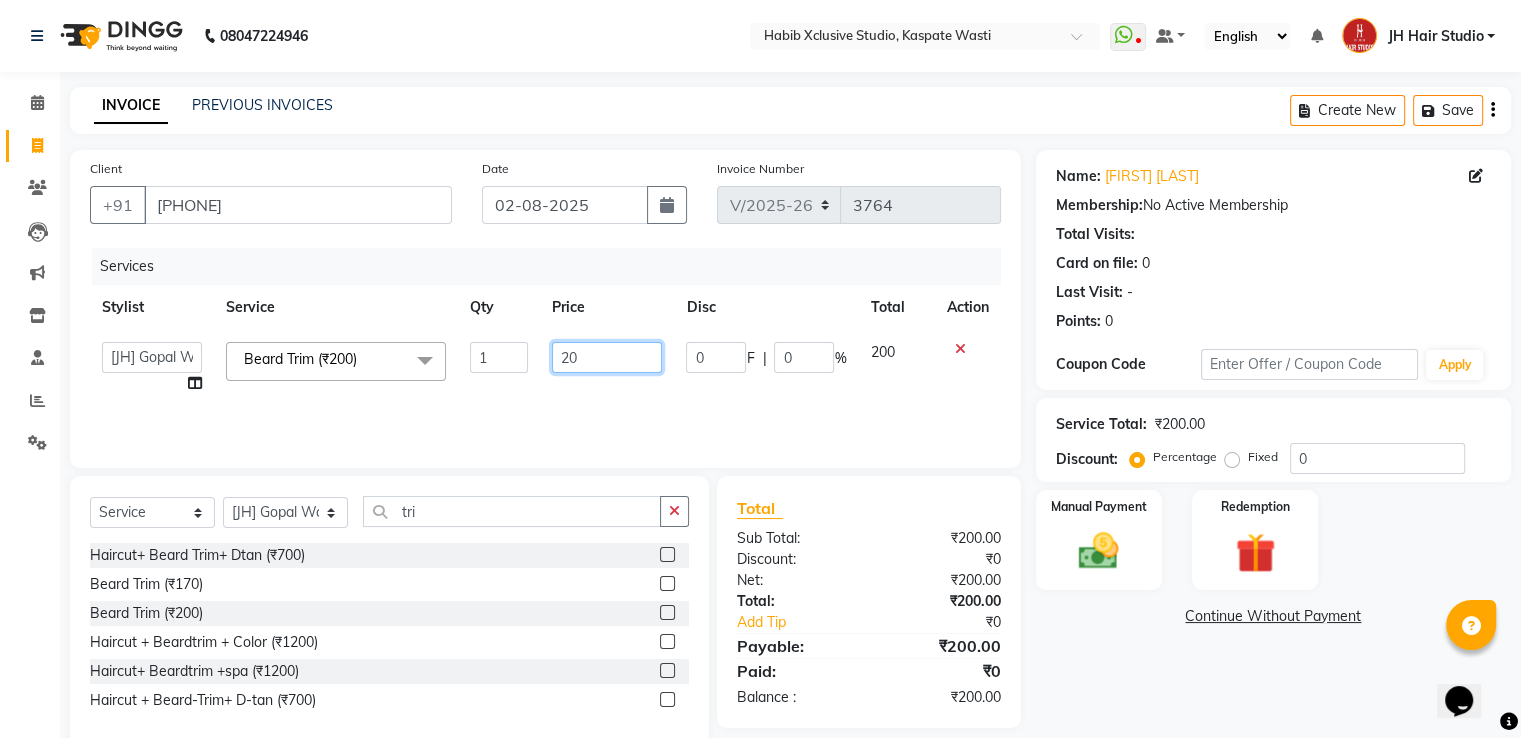 type on "2" 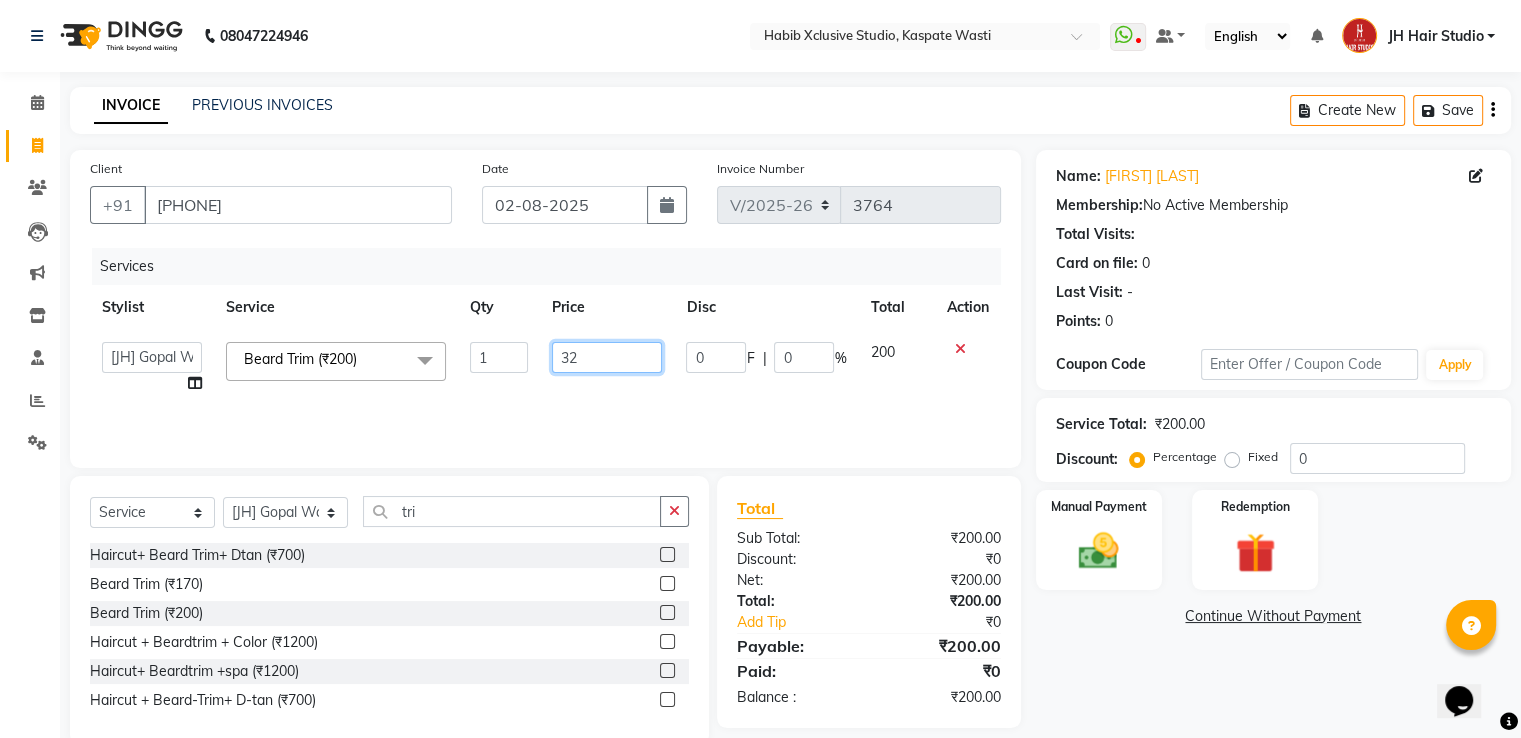 type on "320" 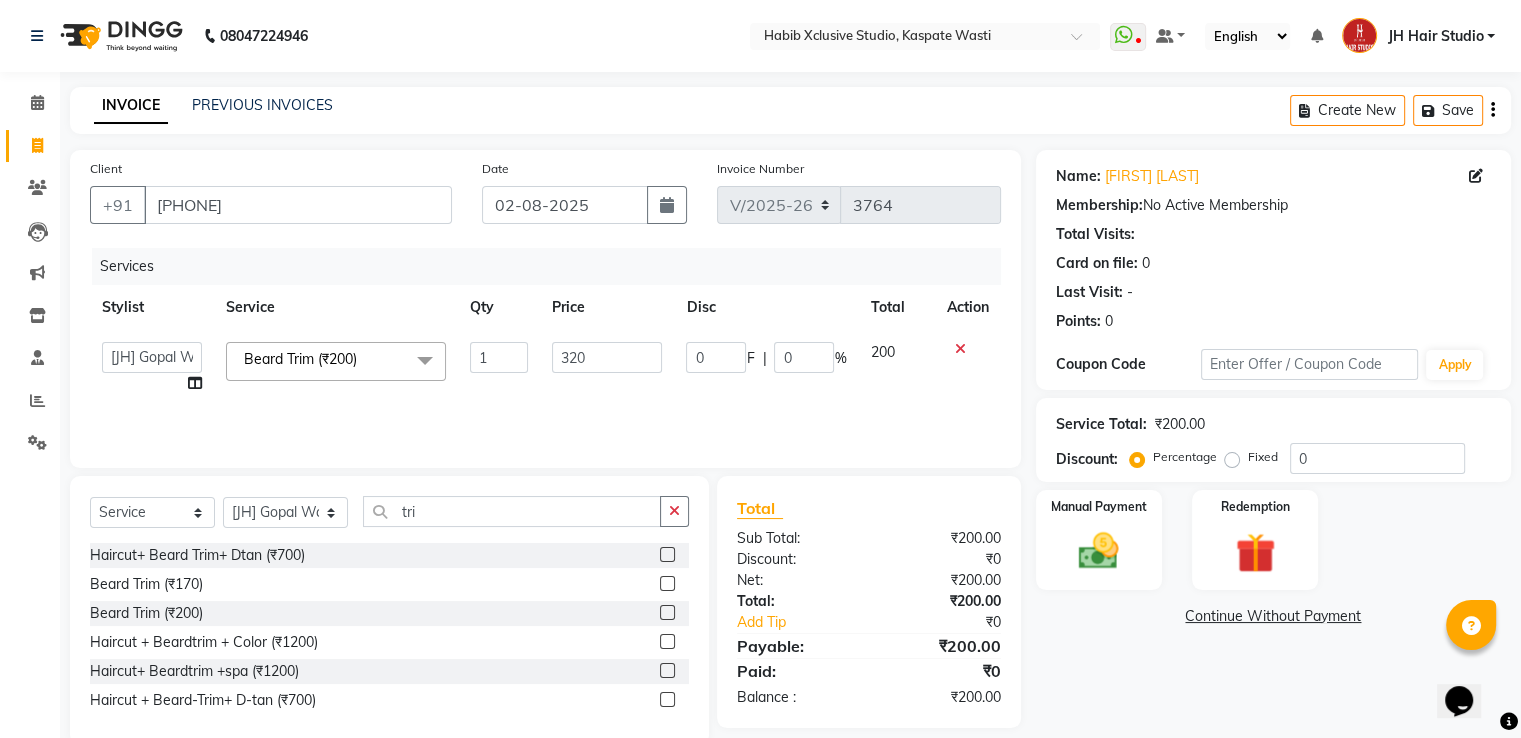 click on "Services Stylist Service Qty Price Disc Total Action  [F1] [FIRST]   [F1] [FIRST]    [ F1] [FIRST]   [F1] [FIRST]   [F1] [FIRST]   [F1] [FIRST]    [F1] [FIRST]   [F2] [FIRST]    [F2] [FIRST]   [F2] [FIRST]   [JH] [LAST]  [FIRST]   [JH] [FIRST] [LAST]   JH Hair Studio   [JH] [FIRST]   [JH] [FIRST]   [JH] [FIRST] [LAST]   [JH] [FIRST]    [JH] [FIRST]   [JH] [FIRST]   Beard Trim (₹200)  x Hair Color Men[Ammonia] (₹1200) Face Scrub (₹400) Threading  (₹40) Forehead  (₹20) Upperlips  (₹20) D Tan Face (₹400) Face Massage  (₹600) Fruit Facial (₹1200) D Tan Full Hand (₹600) D tan Half Hand (₹300) Lotus Facial (₹2500) O3 Facial (₹1700) Haircut+ Beard Trim+ Dtan (₹700) Bio-Top HairSpa (₹2000) Hair Color Men[Ammonia Free] (₹1100) Hair Cut Men (₹300) Baby Hair Cut Boy (₹250) Baby Hair Cut Girl (₹400) Hair Cut Women (₹600) Flat Iron Upto Shoulder (₹400) Flat Iron Waist Length (₹800) Flat Iron Below Shoulder (₹500) Blow Dry Upto Shoulder (₹300) Blow Dry Below Shoulder (₹350) Hair Wash Men (₹100) 1" 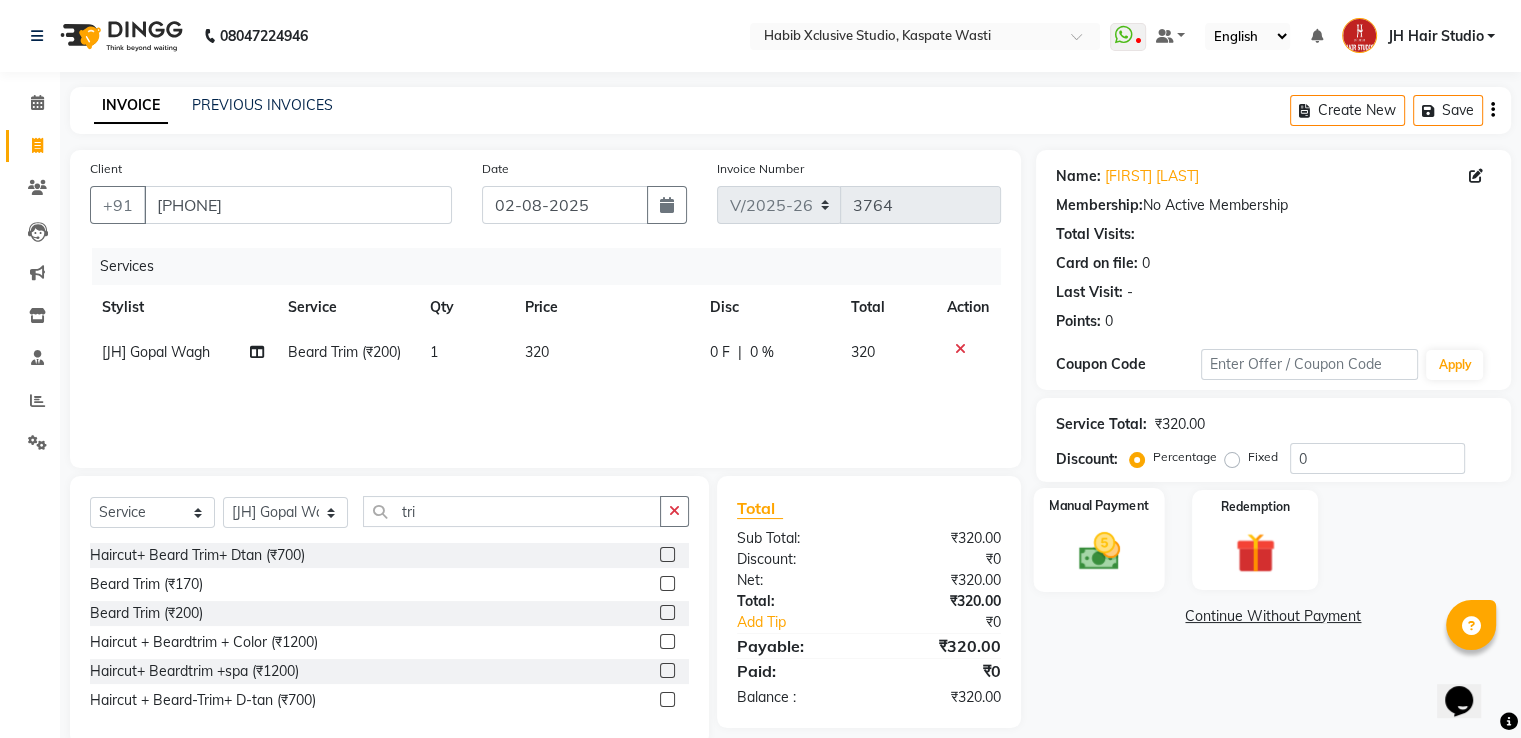 click 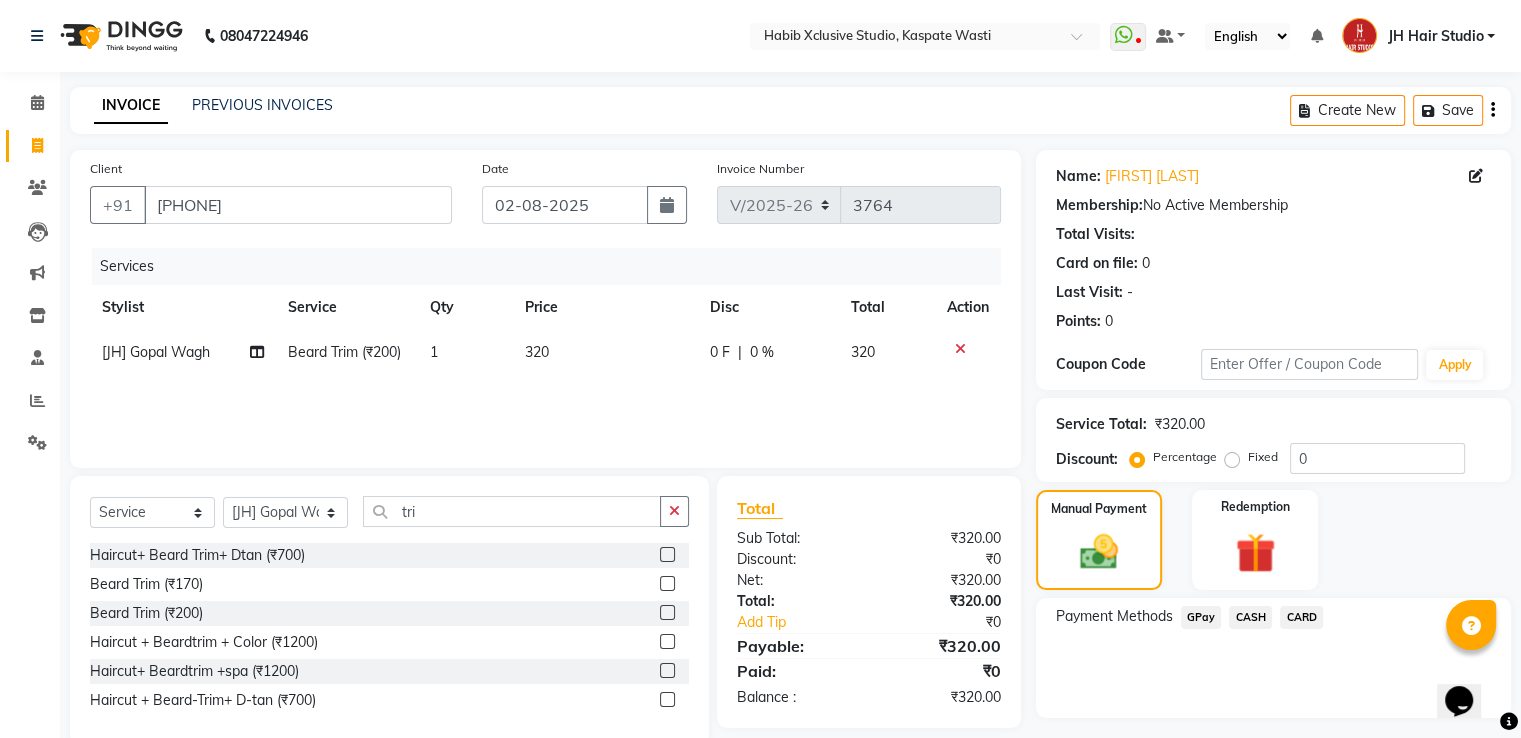 click on "GPay" 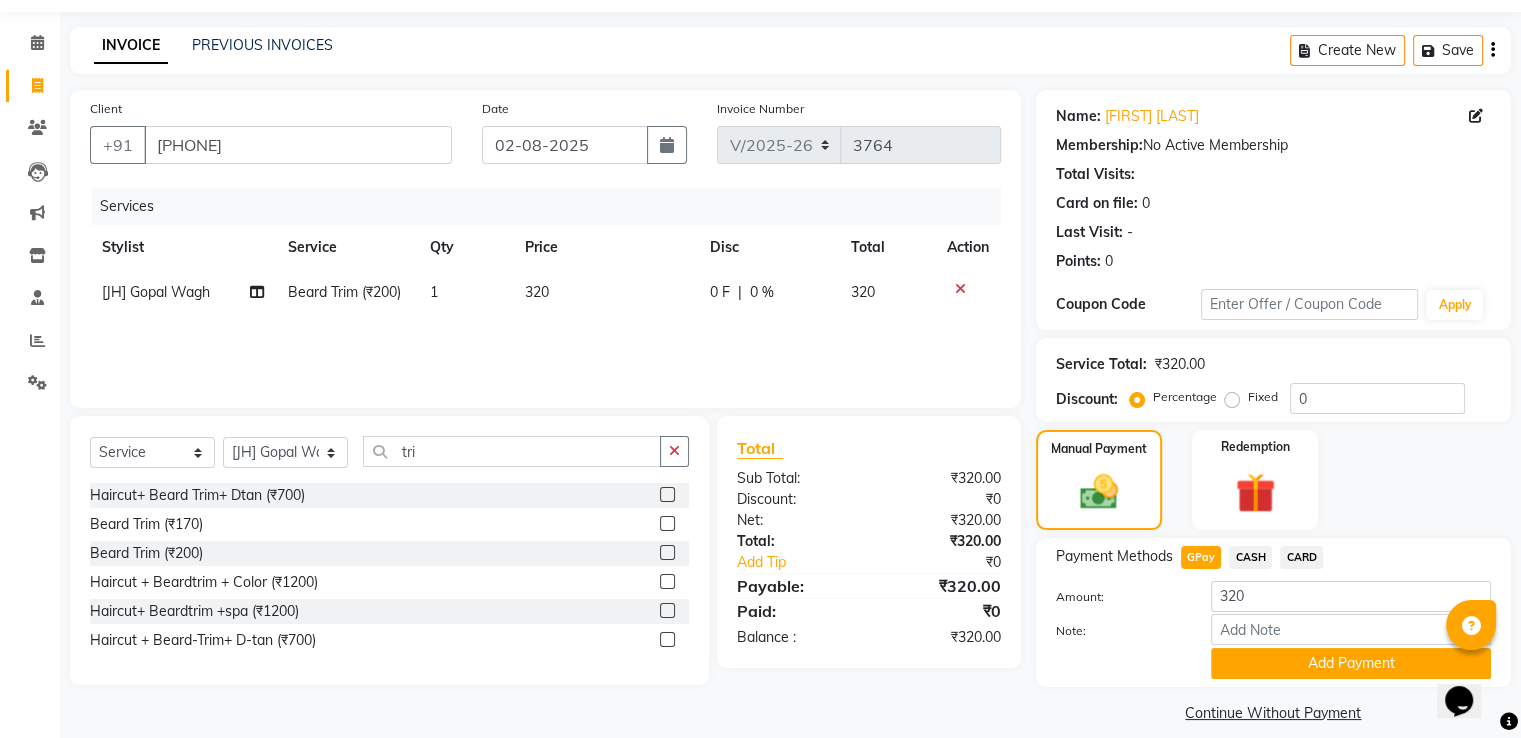 scroll, scrollTop: 61, scrollLeft: 0, axis: vertical 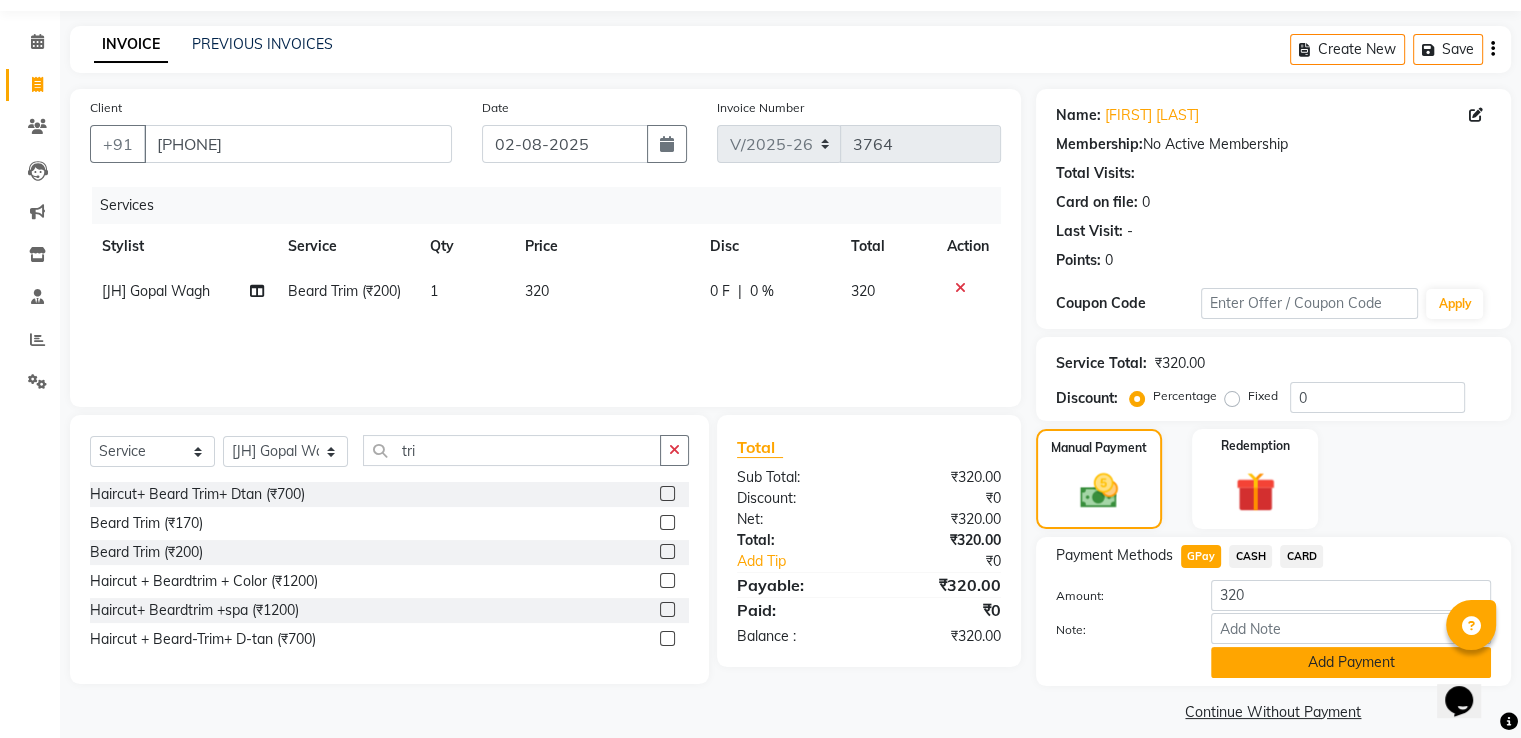 click on "Add Payment" 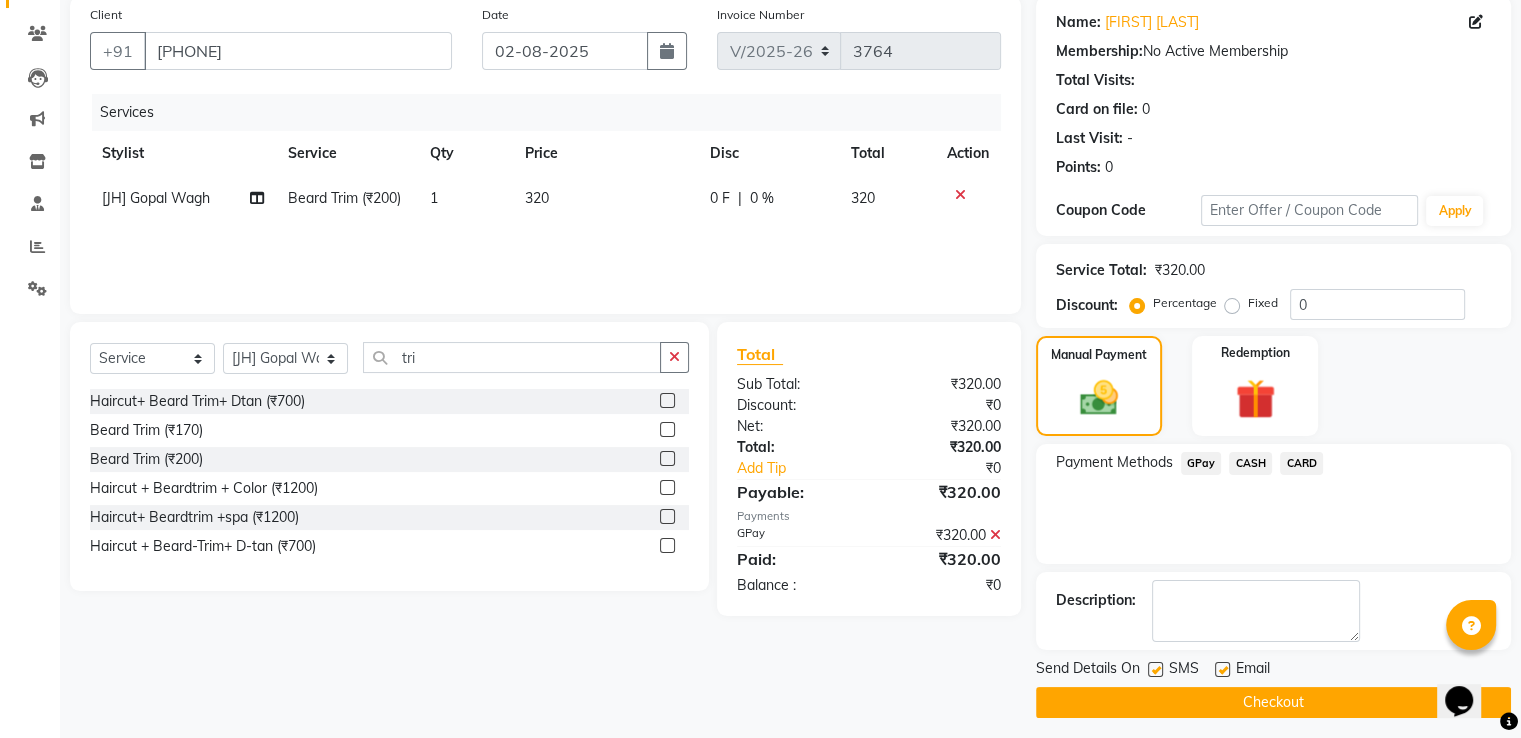 scroll, scrollTop: 163, scrollLeft: 0, axis: vertical 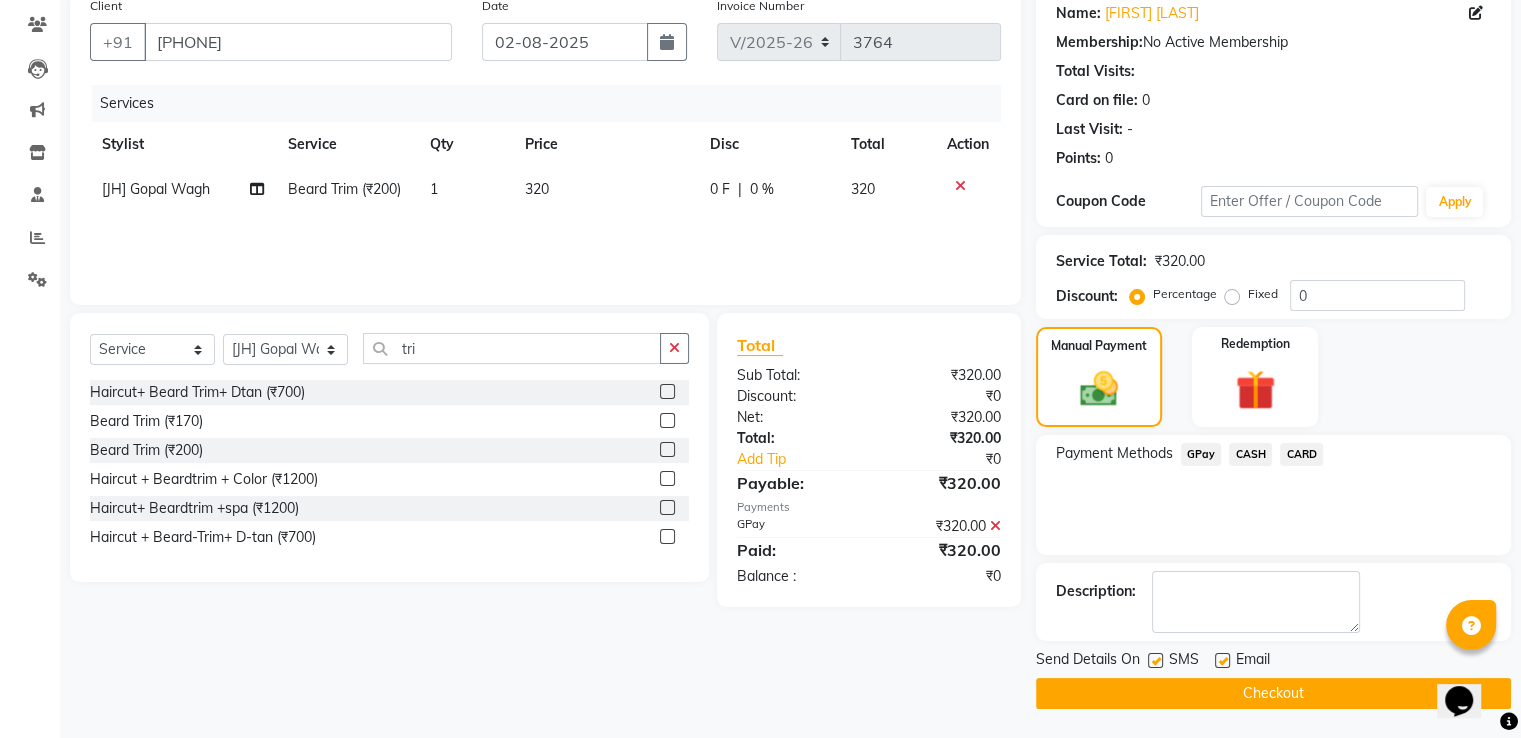 click 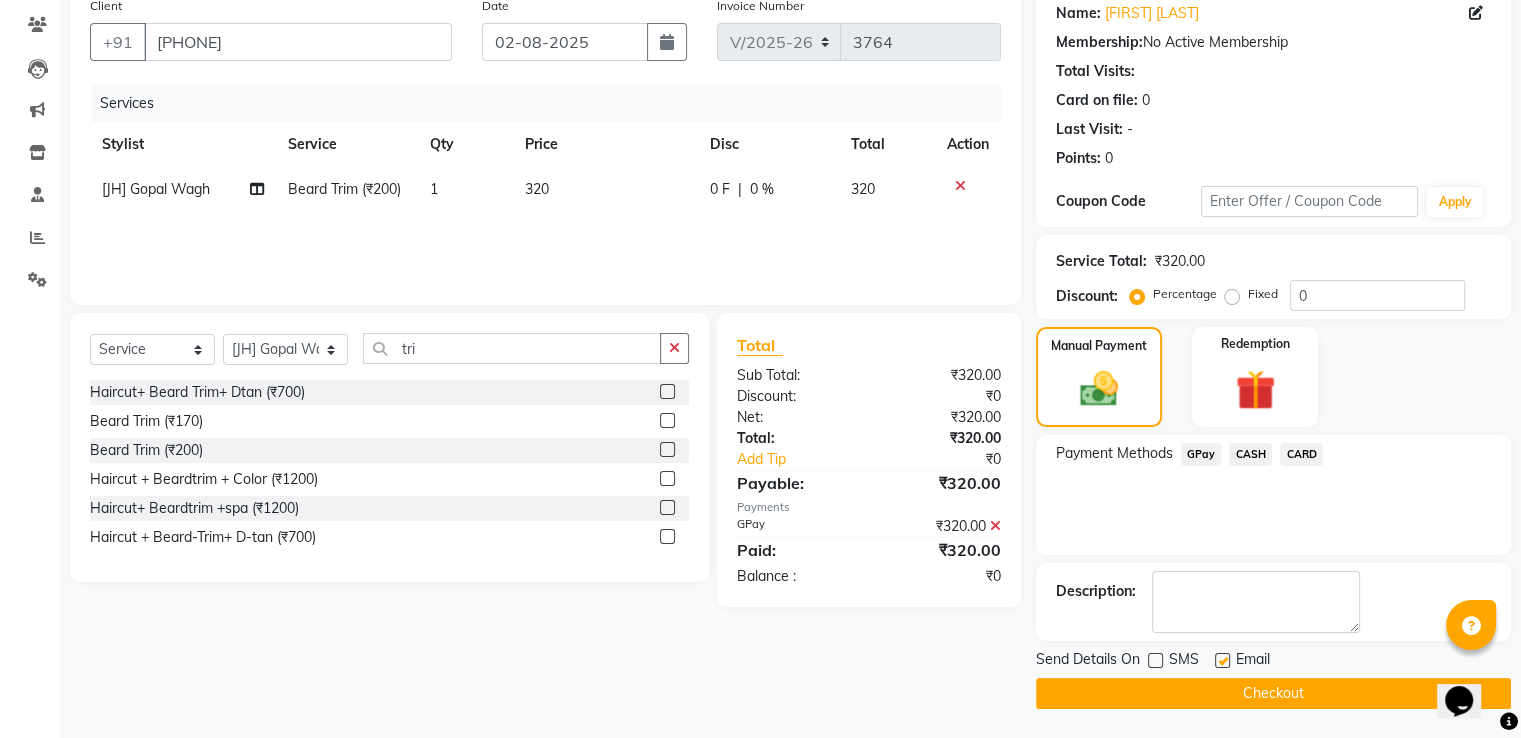 click on "Checkout" 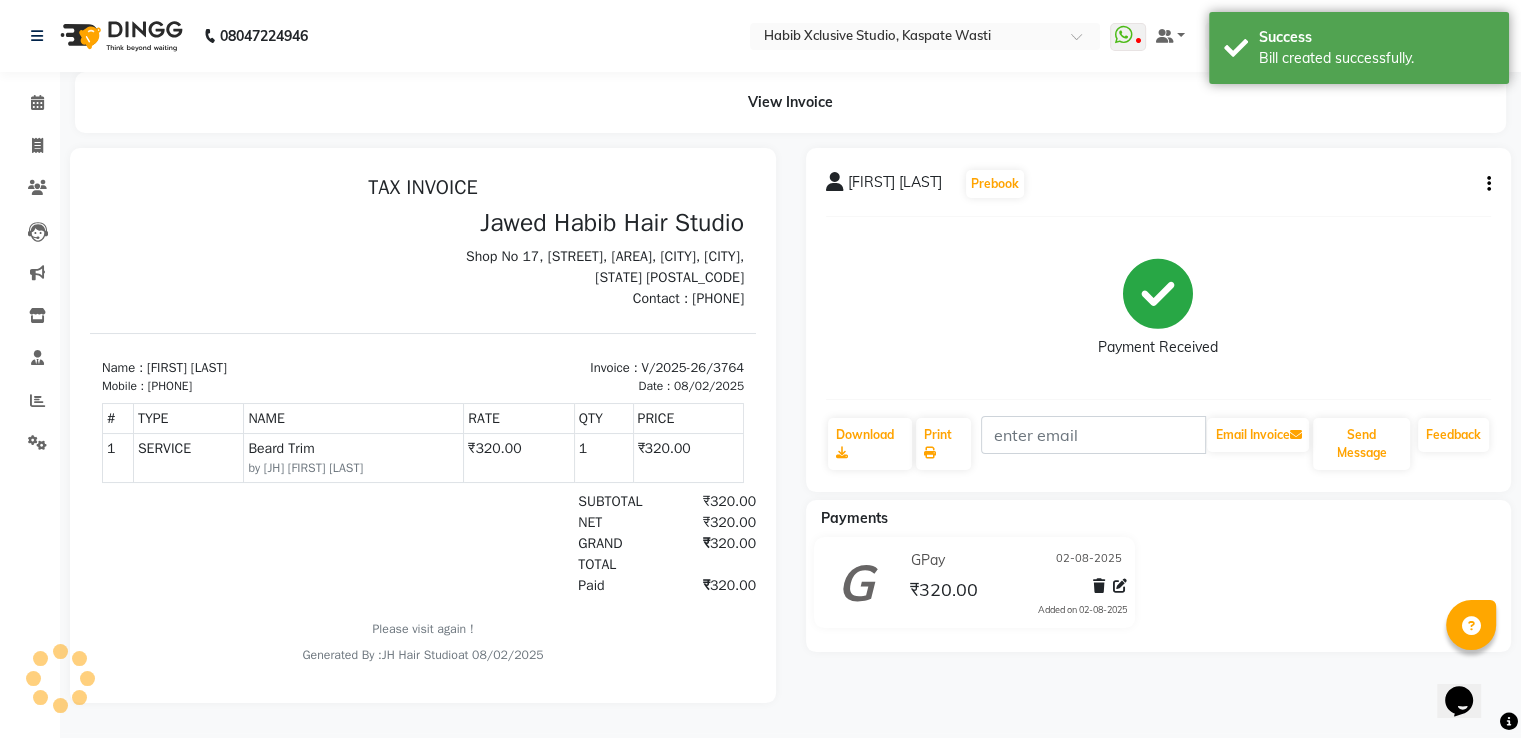 scroll, scrollTop: 0, scrollLeft: 0, axis: both 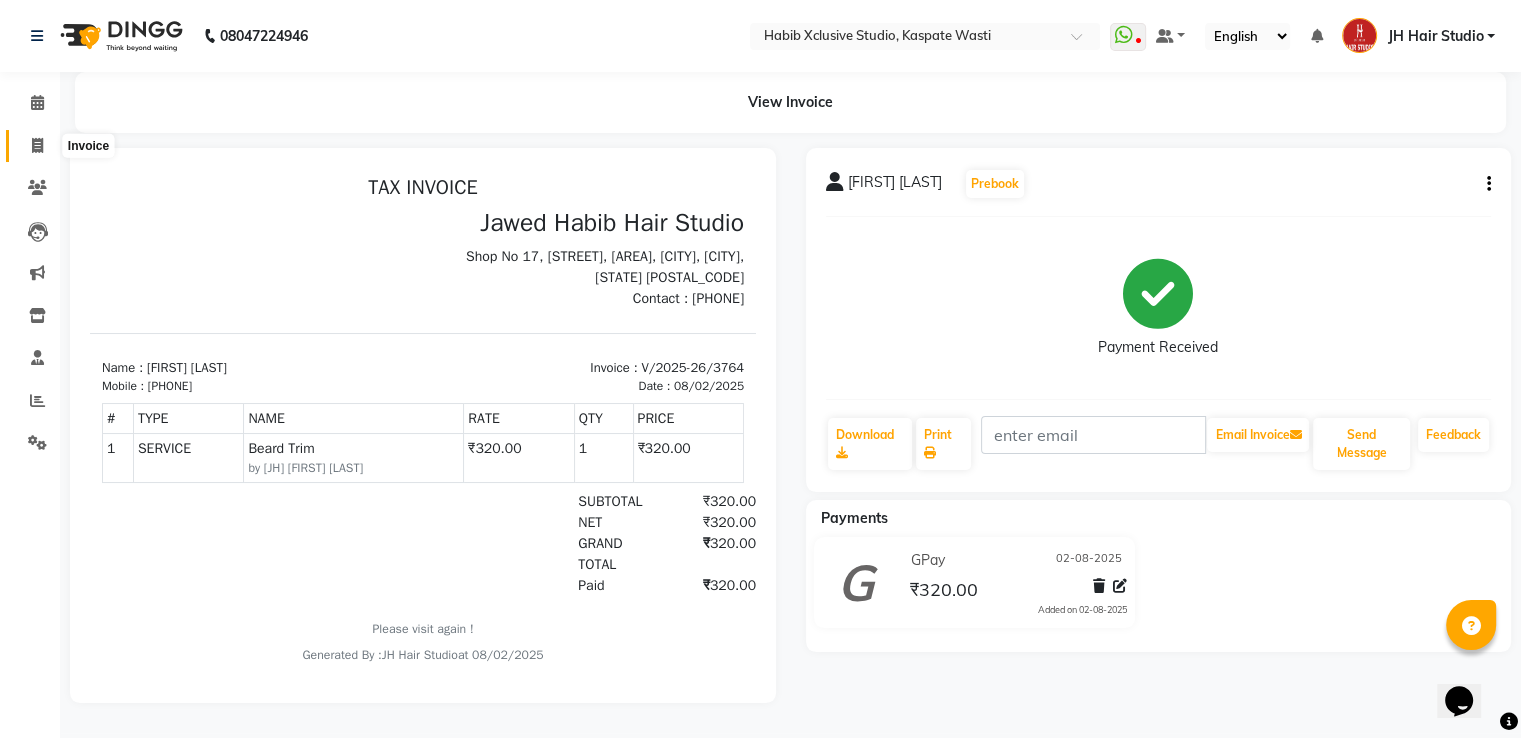 click 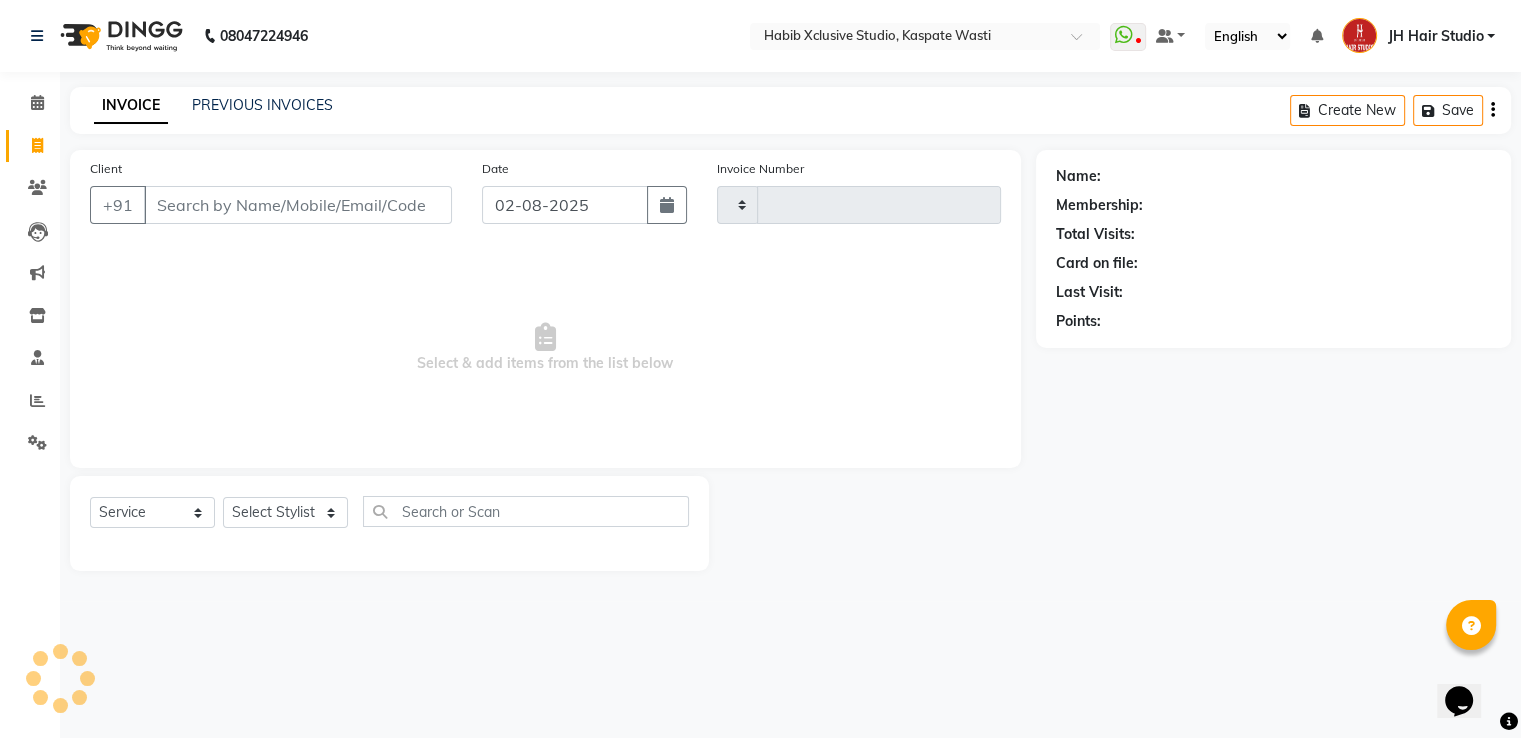 type on "3765" 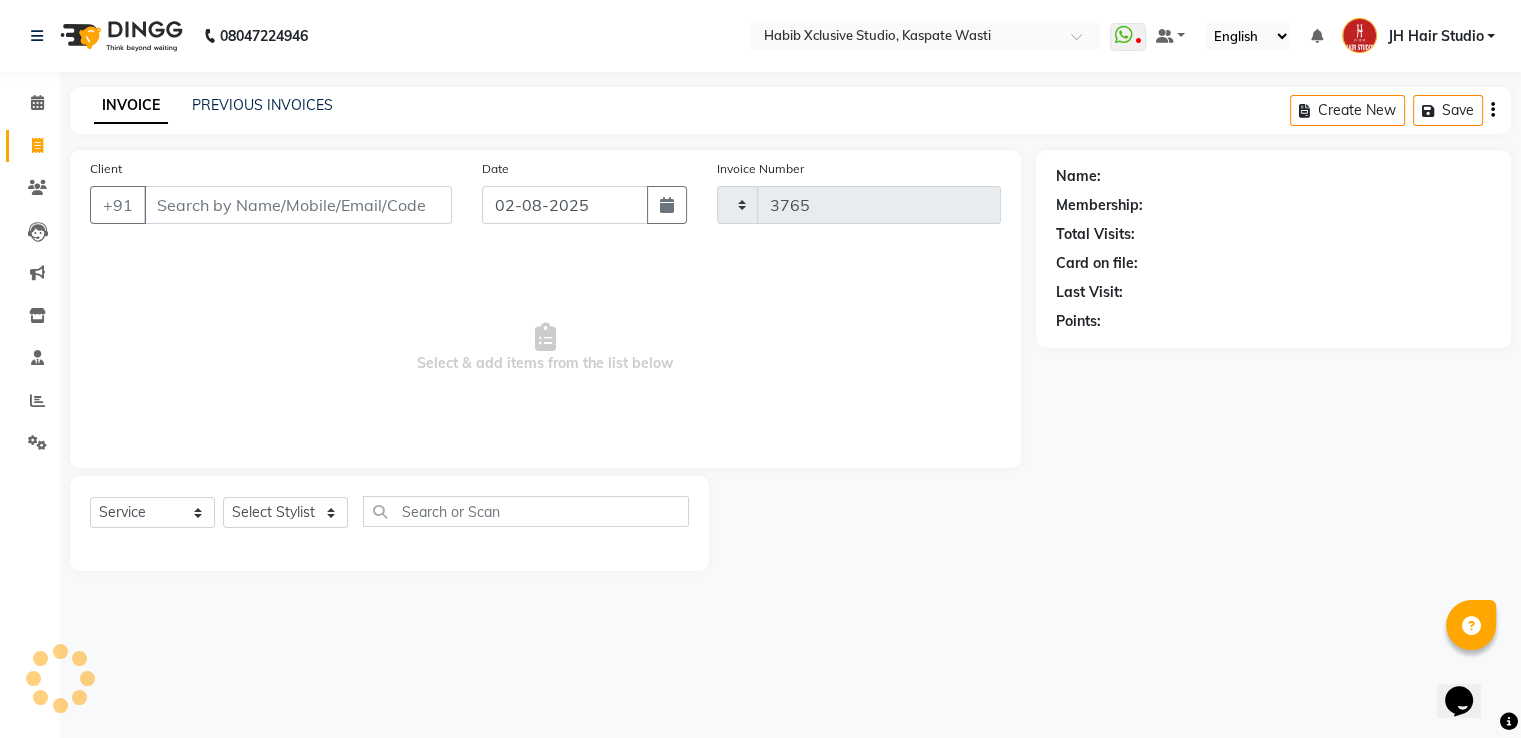 select on "130" 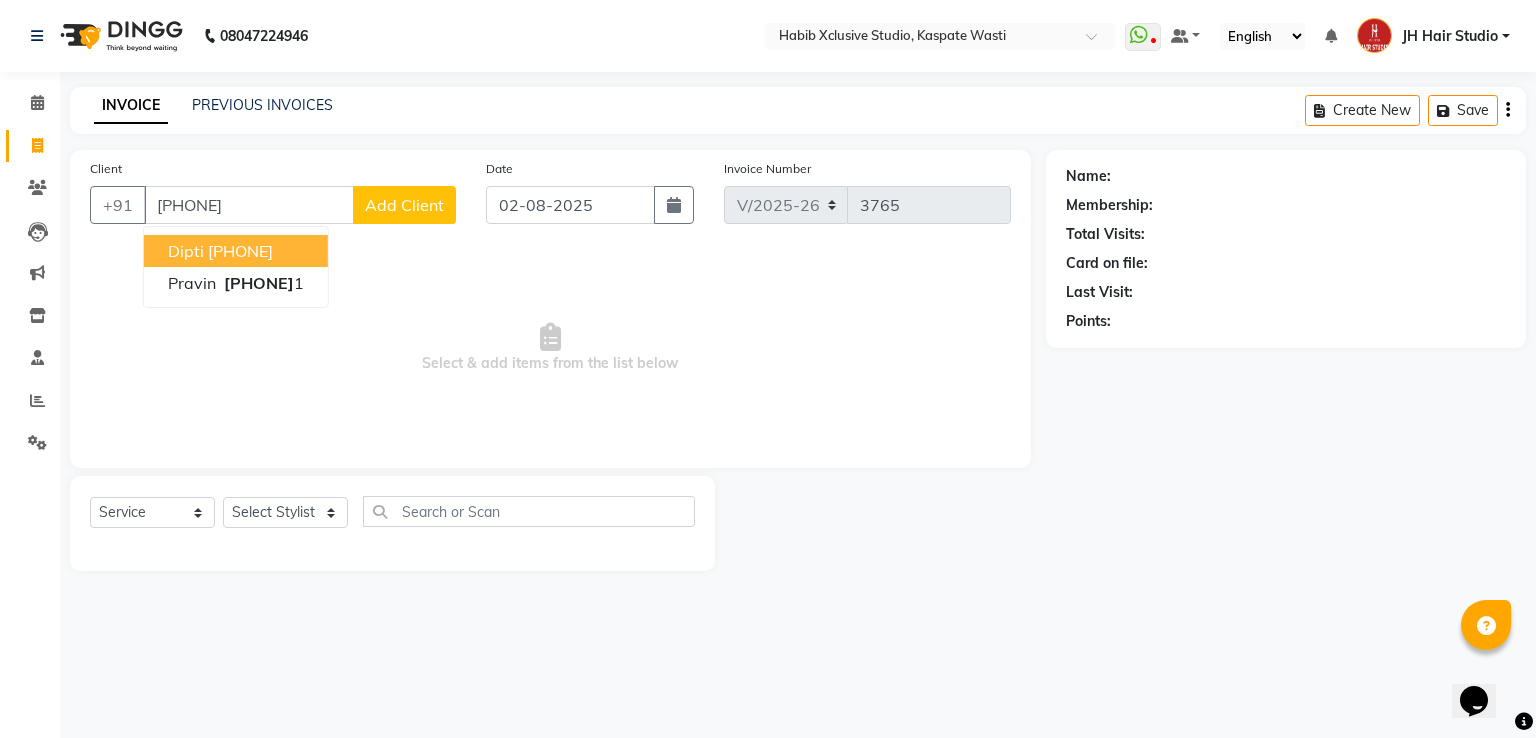 type on "[PHONE]" 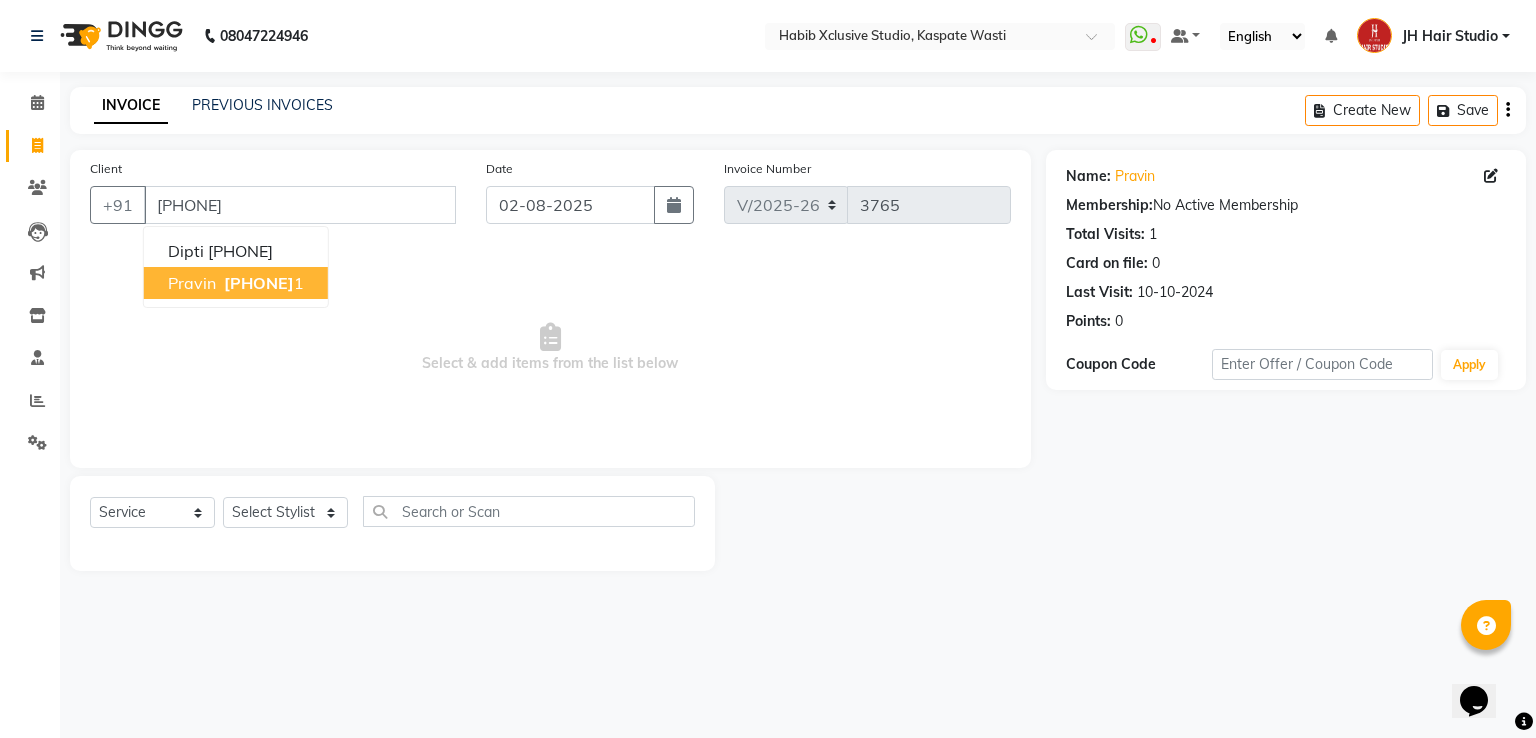 click on "[PHONE]" at bounding box center (259, 283) 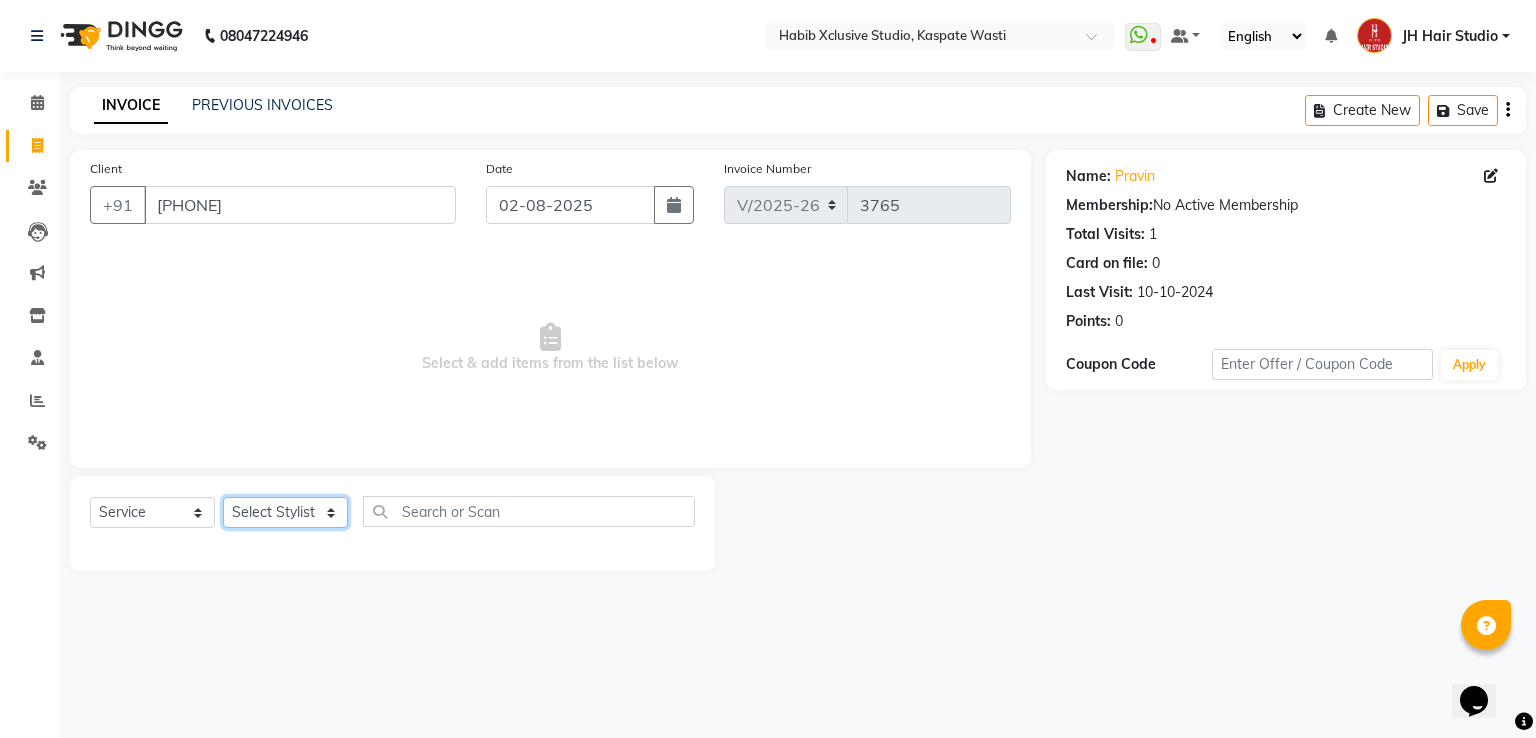 click on "Select Stylist [F1] GANESH [F1] Jagdish  [ F1] RAM [F1]Sanjay [F1]Siddhu [F1] Suraj  [F1] USHA [F2] AYAN  [F2] Deepak [F2] Smital [JH] DUBALE  GANESH [JH] Gopal Wagh JH Hair Studio [JH] Harish [JH] Omkar [JH] Shahwaz Shaikh [JH] SIDDHANT  [JH] SWAPNIL [JH] Tushaar" 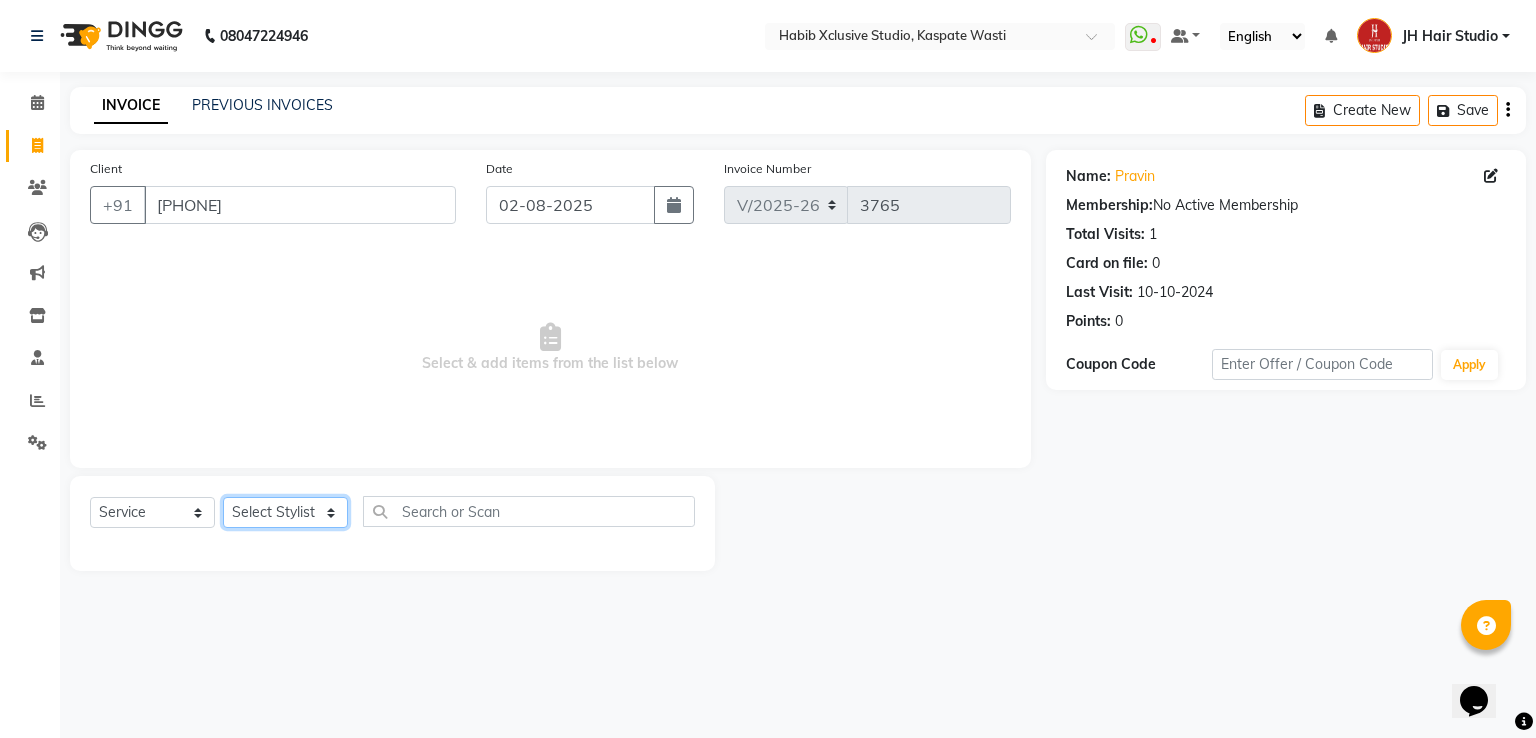 select on "47594" 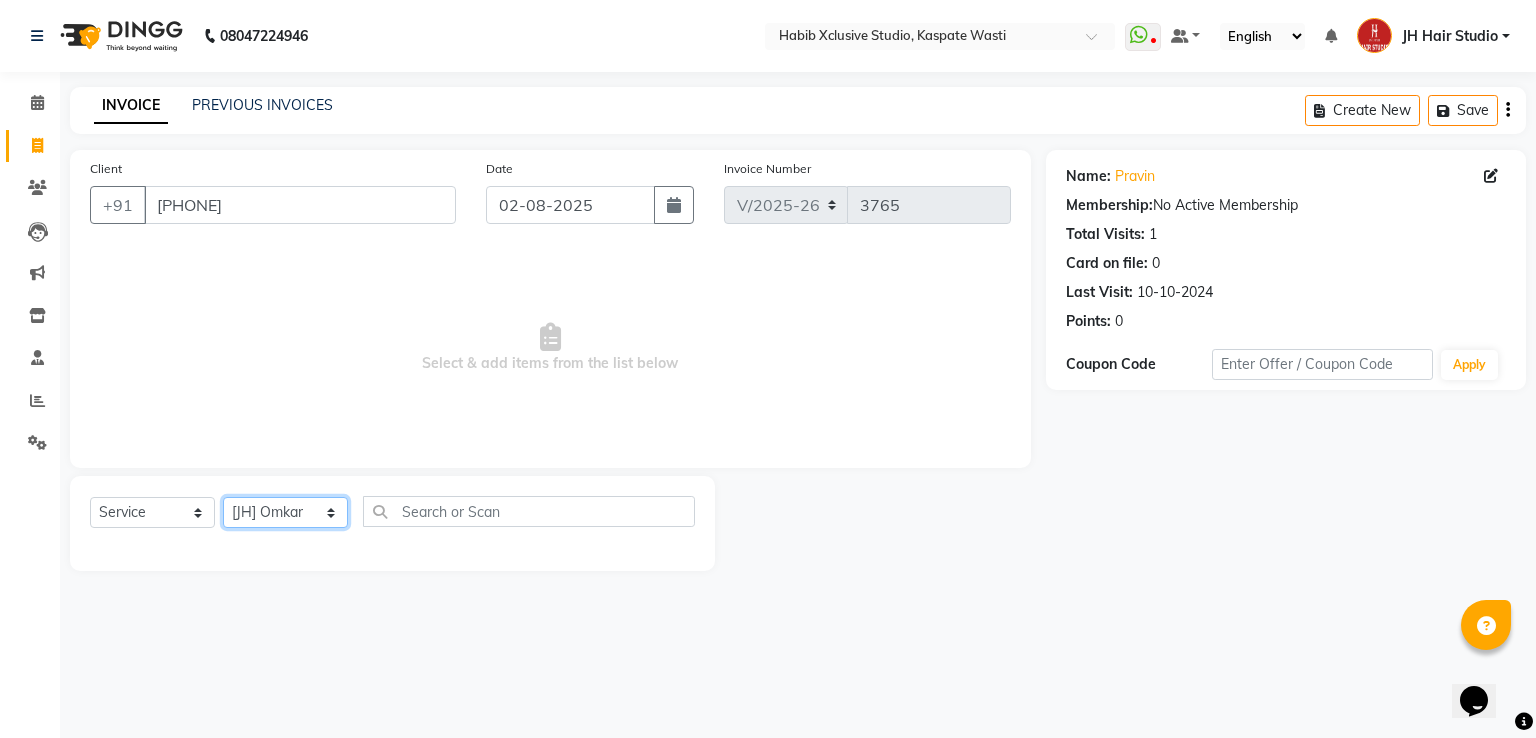 click on "Select Stylist [F1] GANESH [F1] Jagdish  [ F1] RAM [F1]Sanjay [F1]Siddhu [F1] Suraj  [F1] USHA [F2] AYAN  [F2] Deepak [F2] Smital [JH] DUBALE  GANESH [JH] Gopal Wagh JH Hair Studio [JH] Harish [JH] Omkar [JH] Shahwaz Shaikh [JH] SIDDHANT  [JH] SWAPNIL [JH] Tushaar" 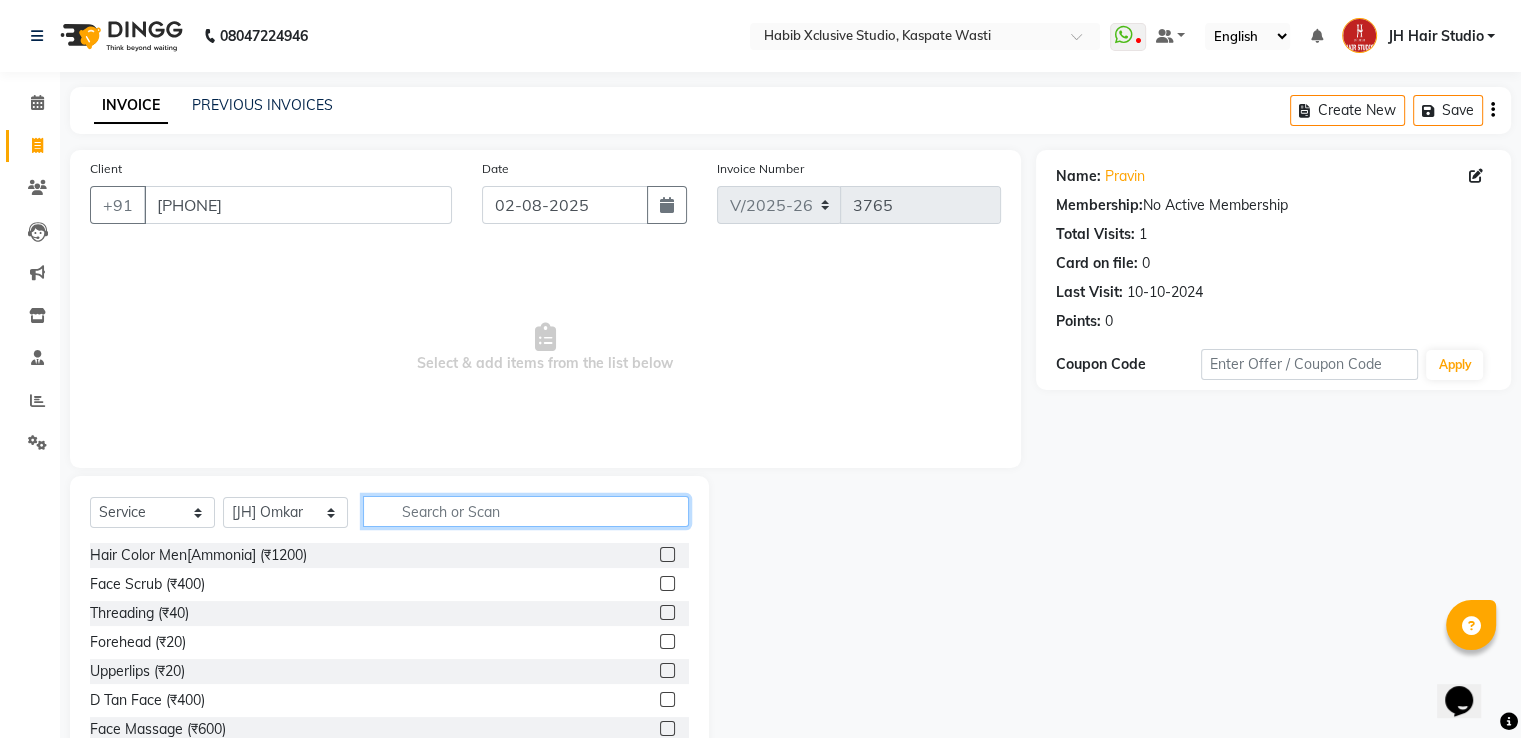 click 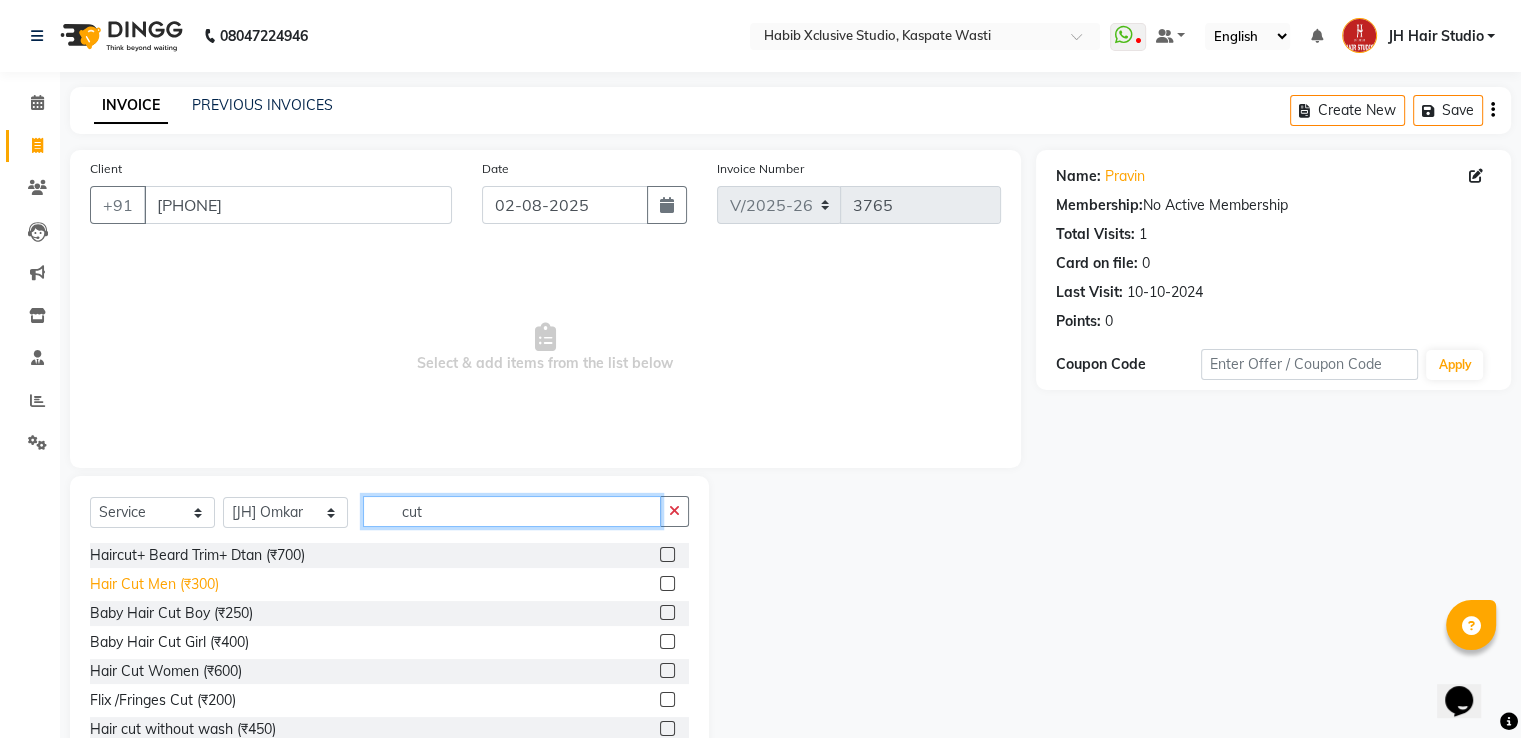 type on "cut" 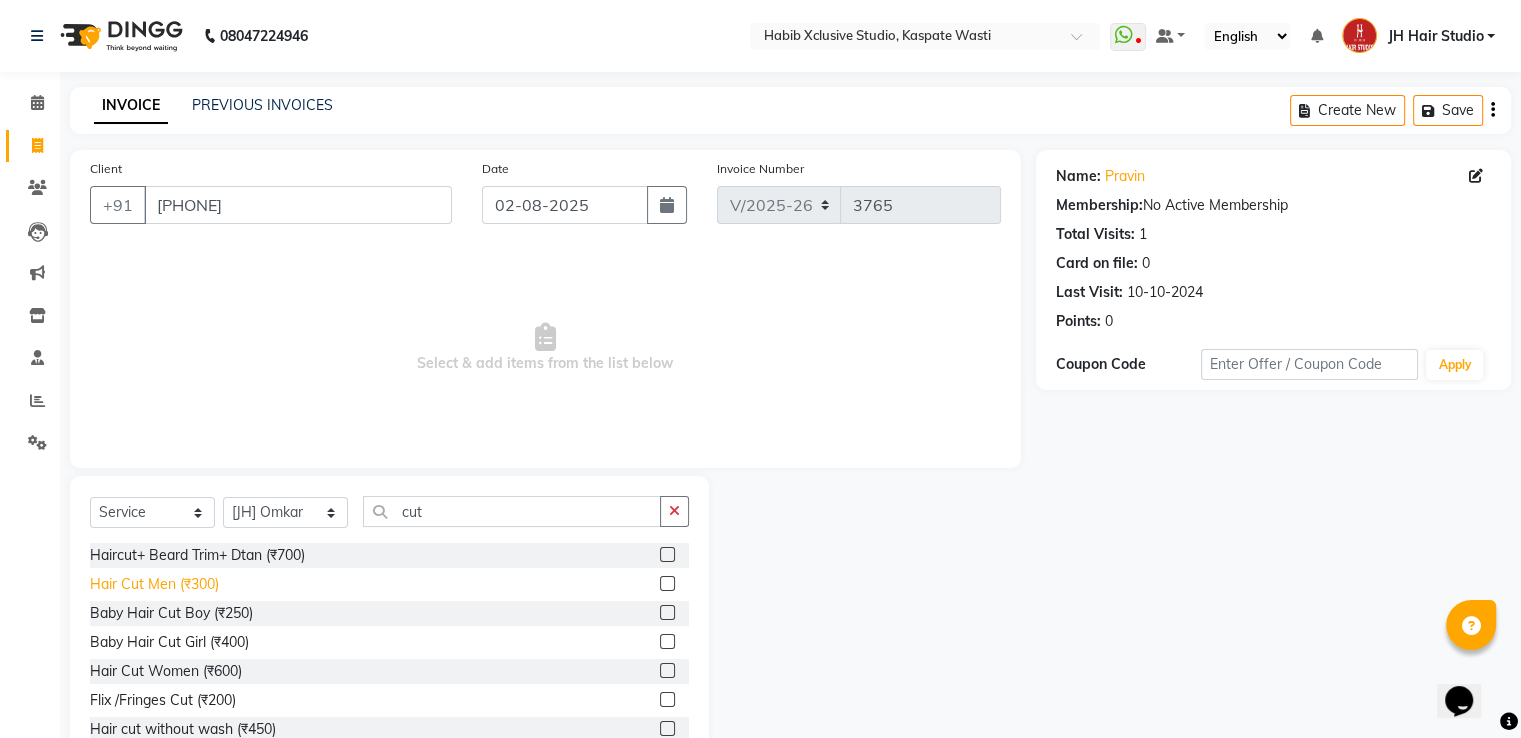 click on "Hair Cut Men (₹300)" 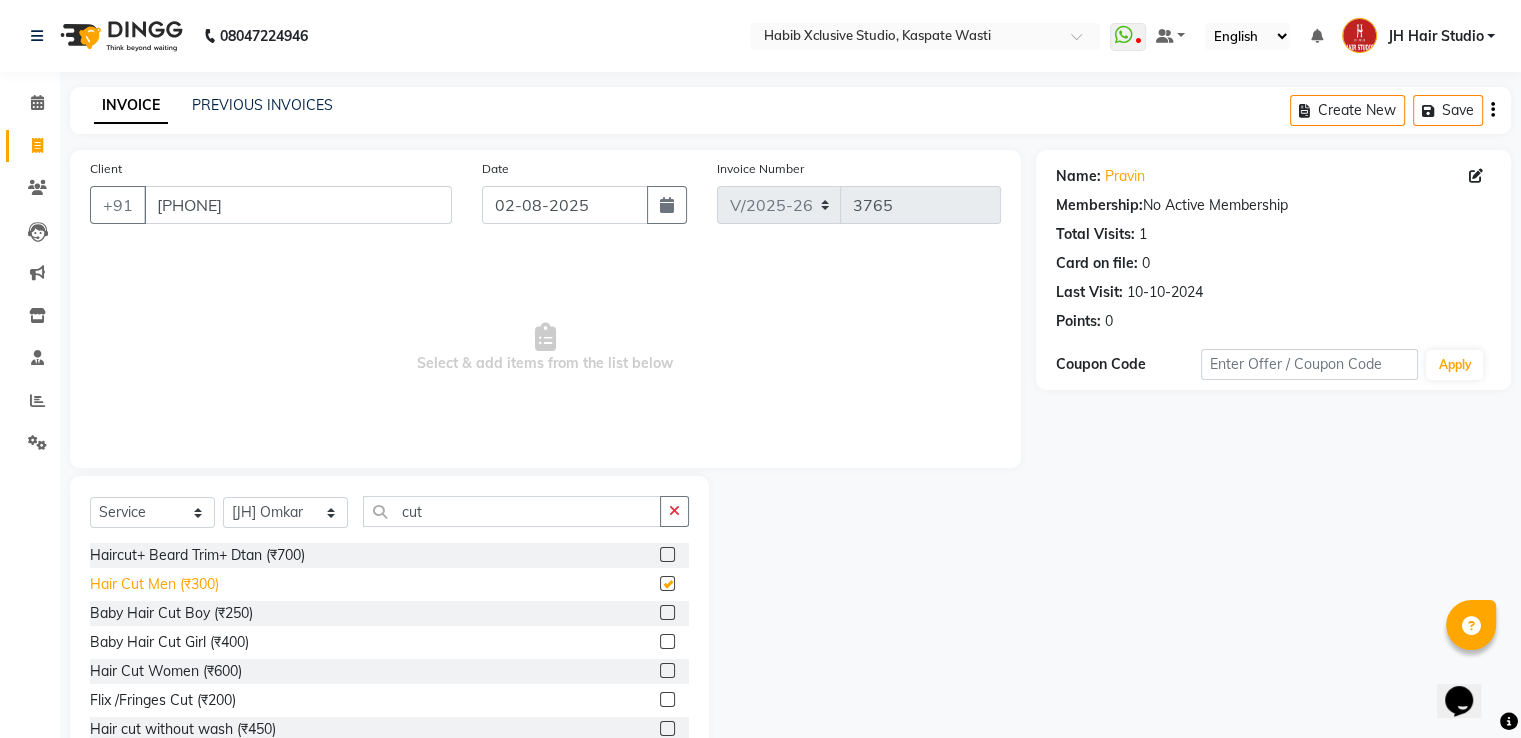 checkbox on "false" 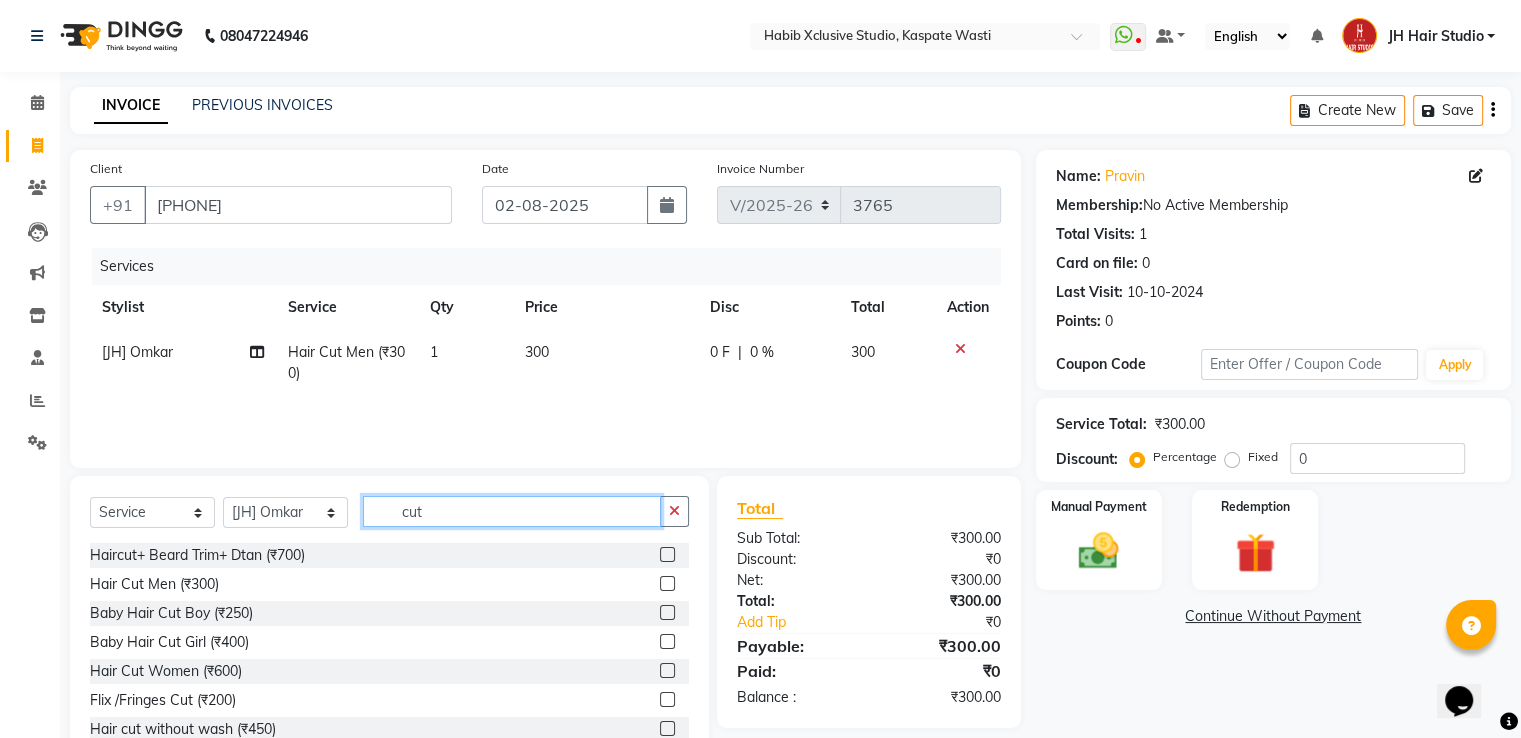 click on "cut" 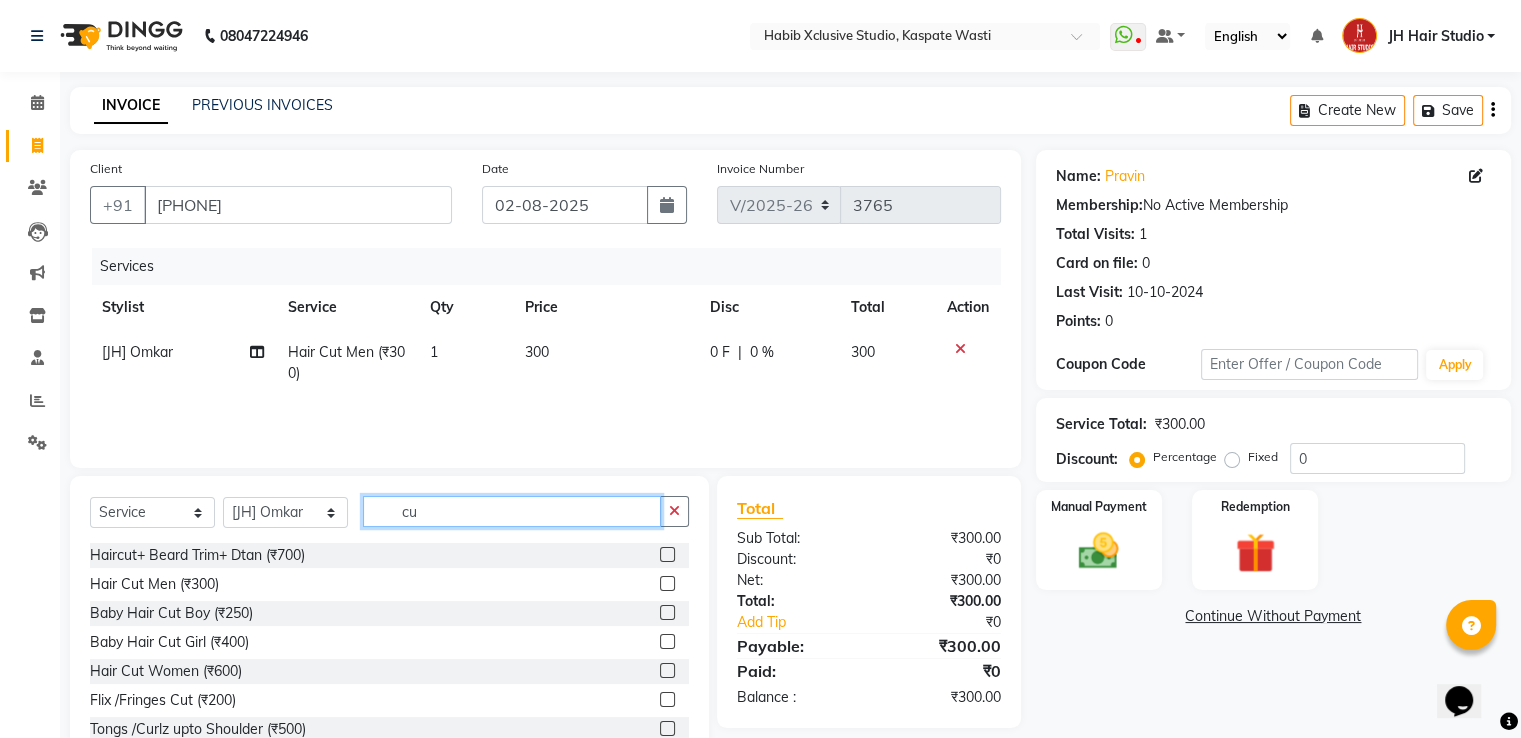 type on "c" 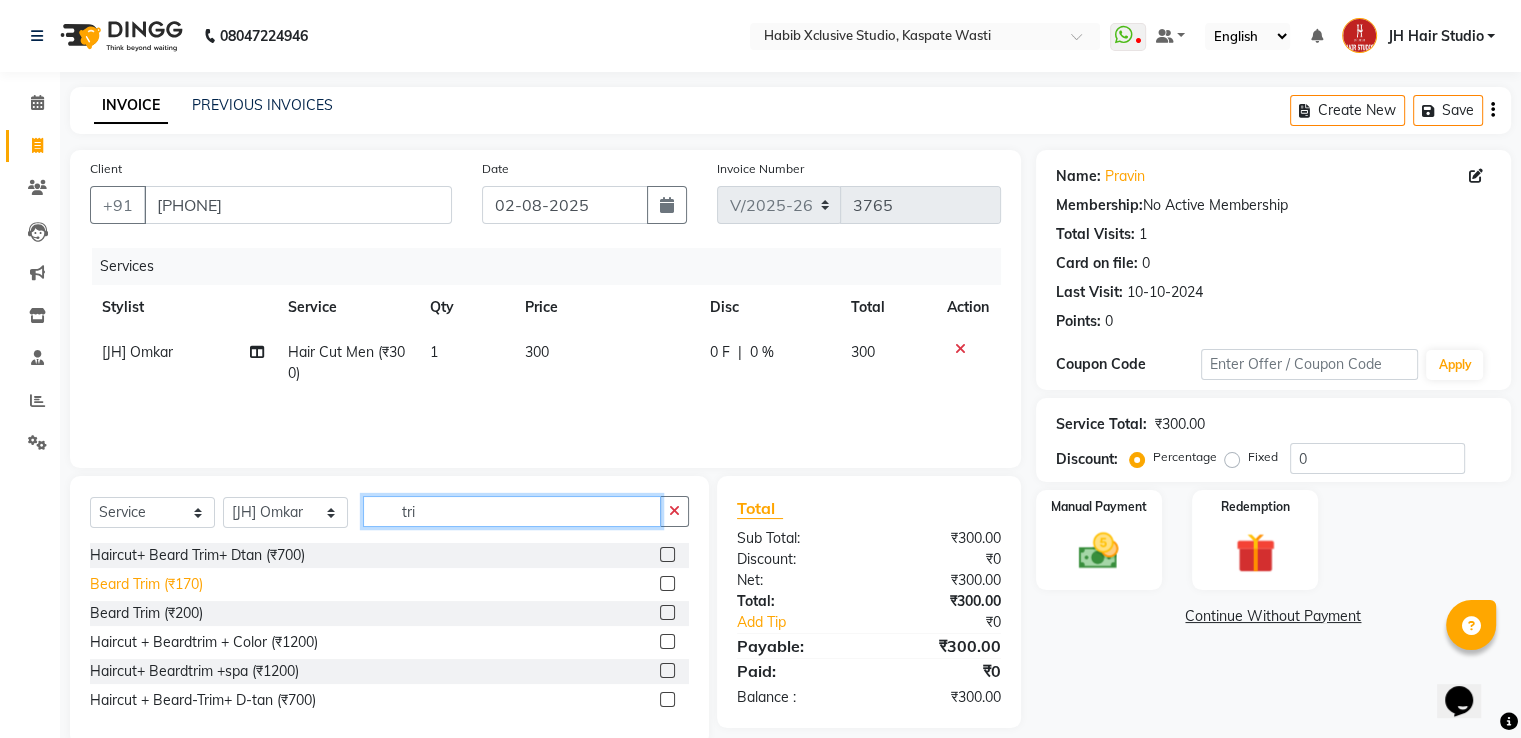 type on "tri" 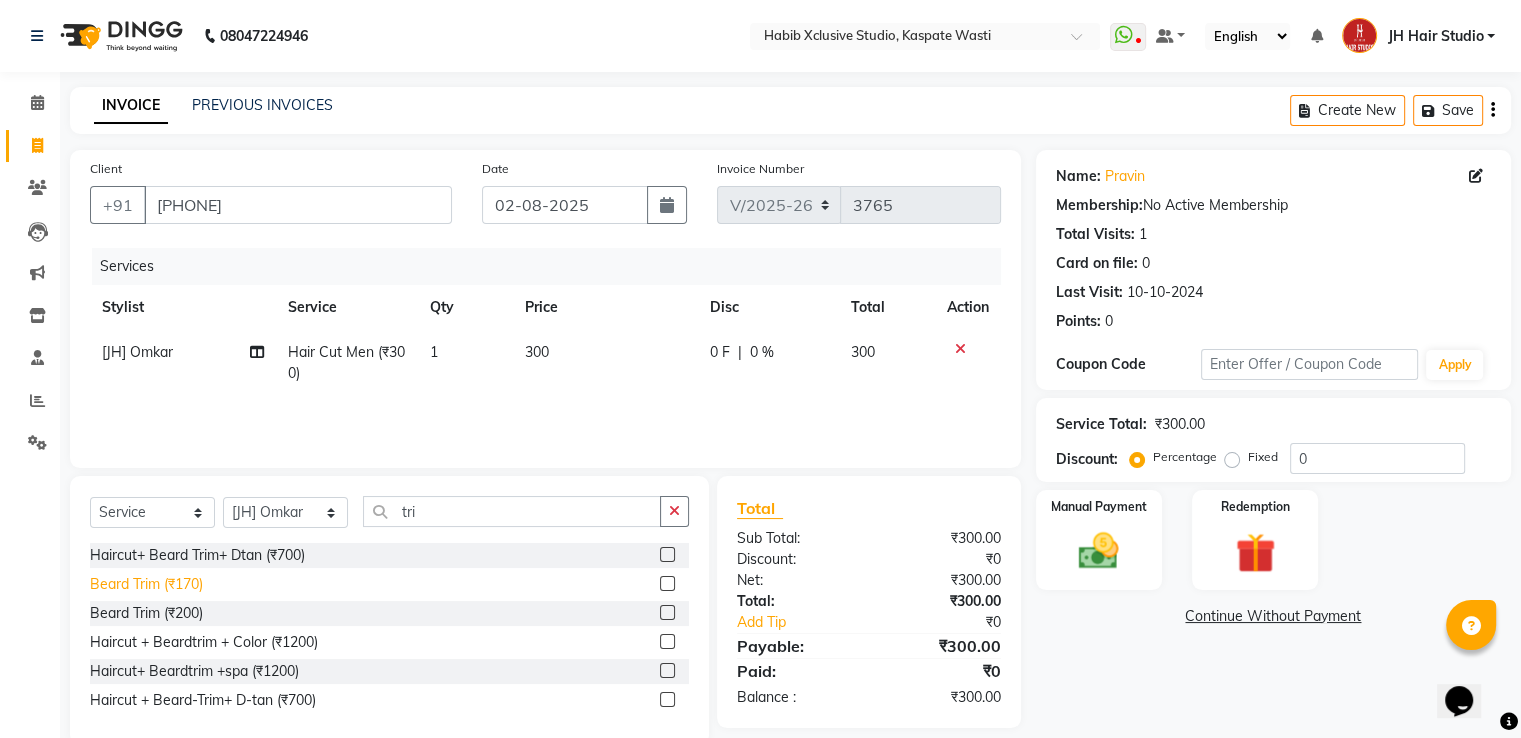 click on "Beard Trim (₹170)" 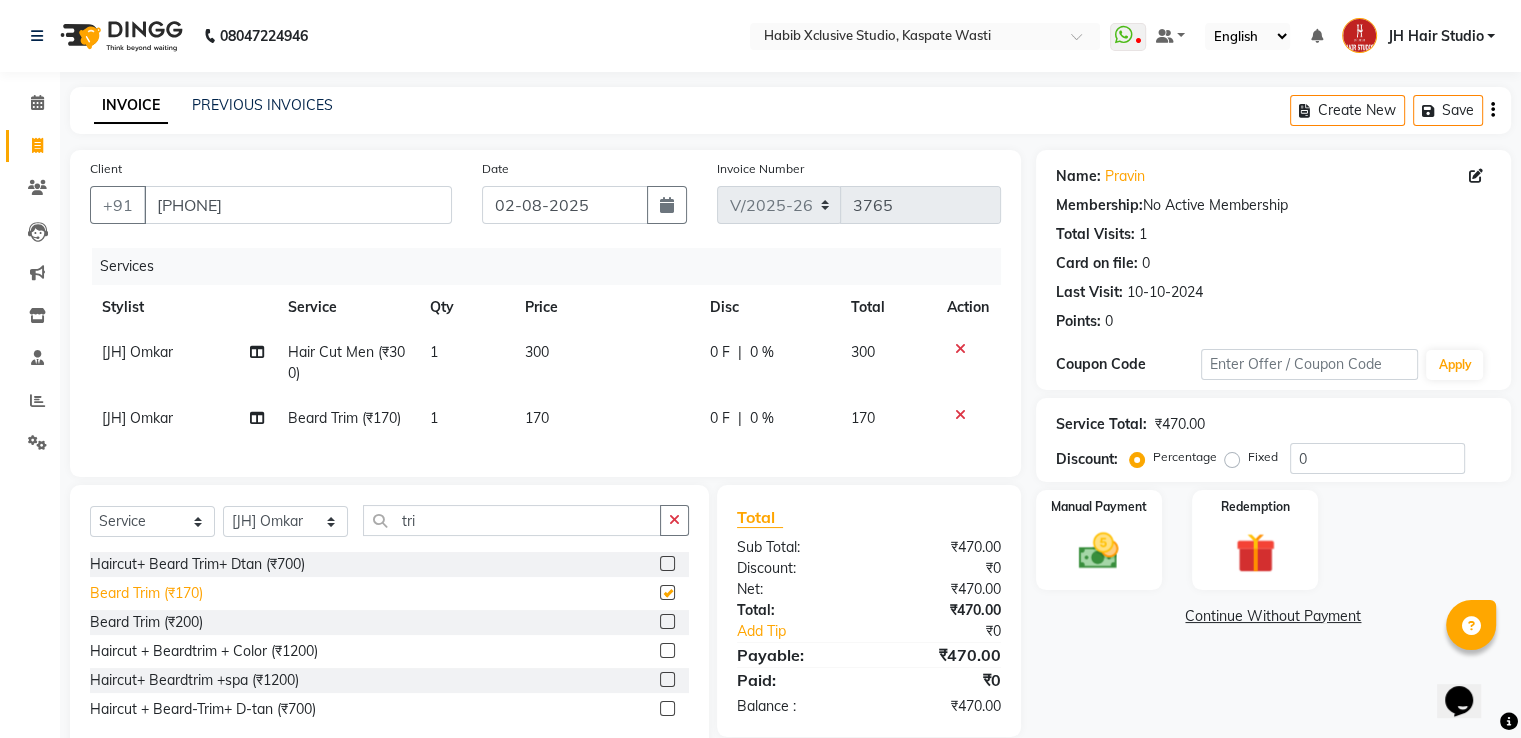 checkbox on "false" 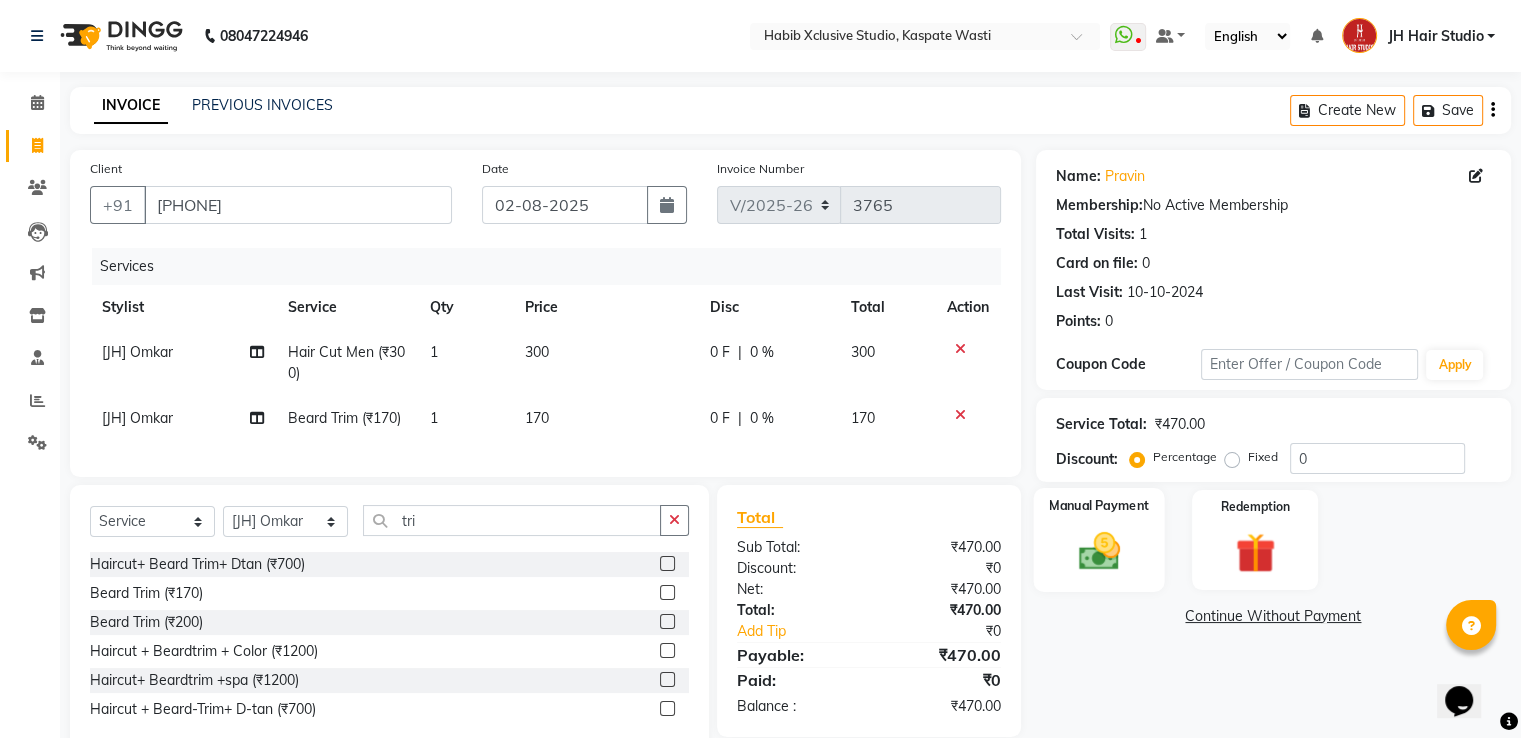 click 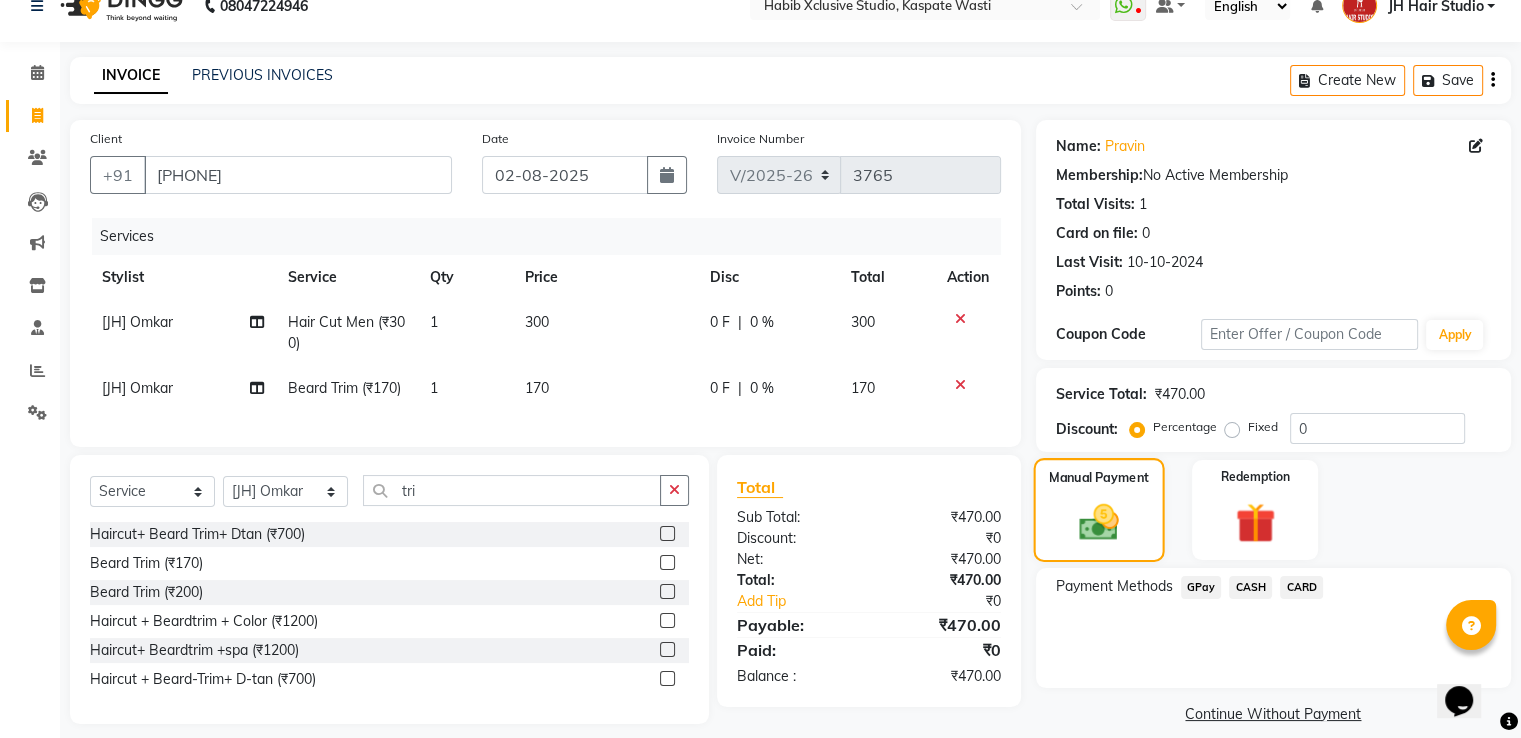 scroll, scrollTop: 62, scrollLeft: 0, axis: vertical 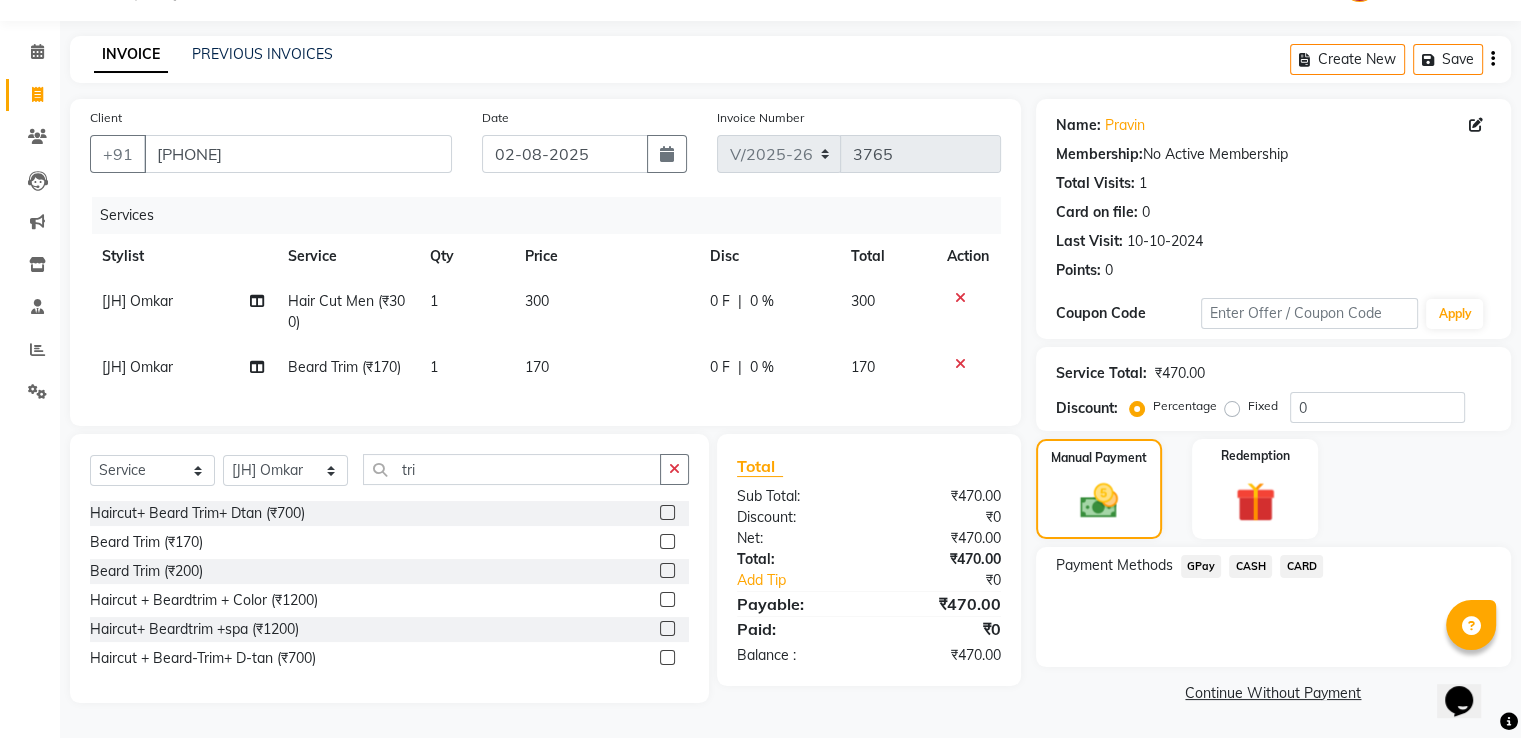 click on "GPay" 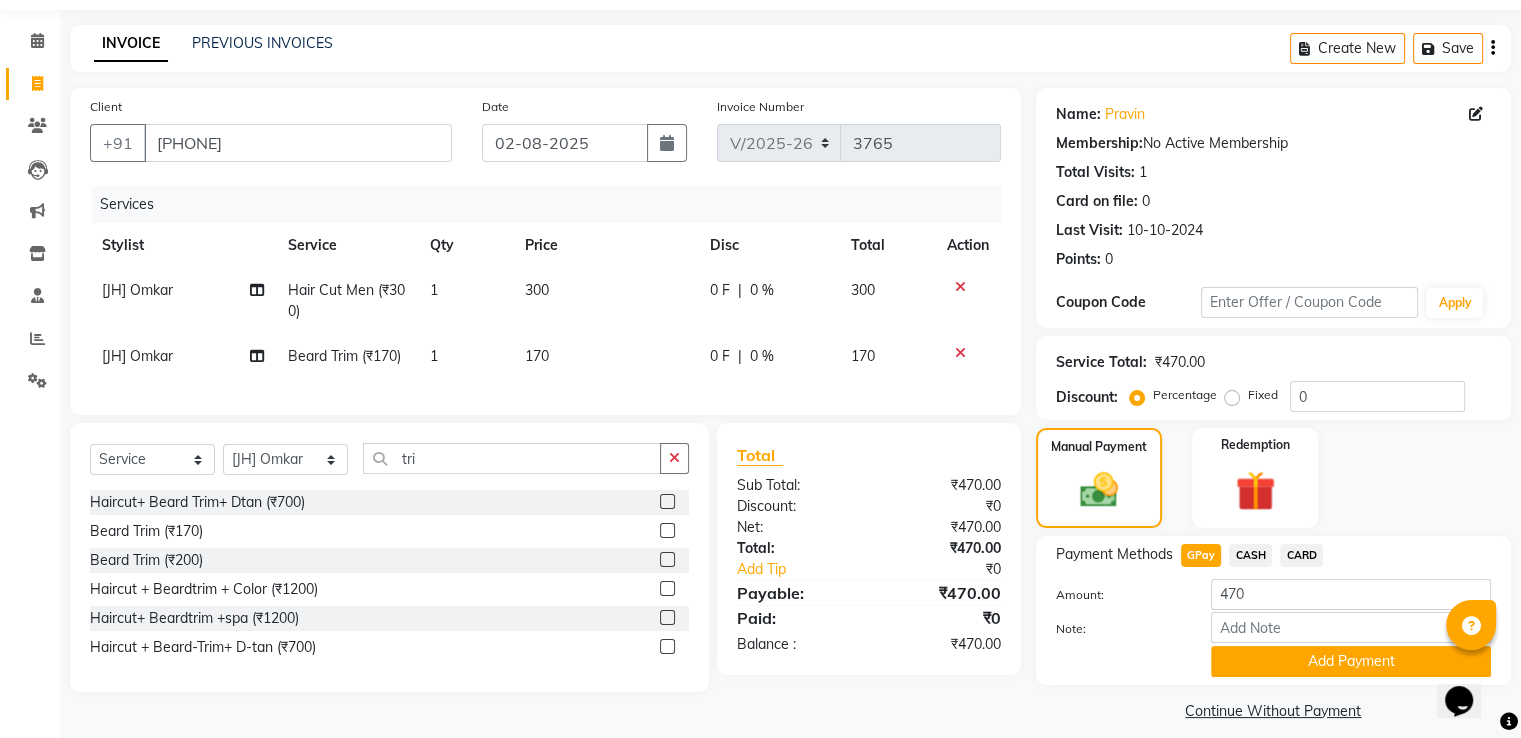 scroll, scrollTop: 81, scrollLeft: 0, axis: vertical 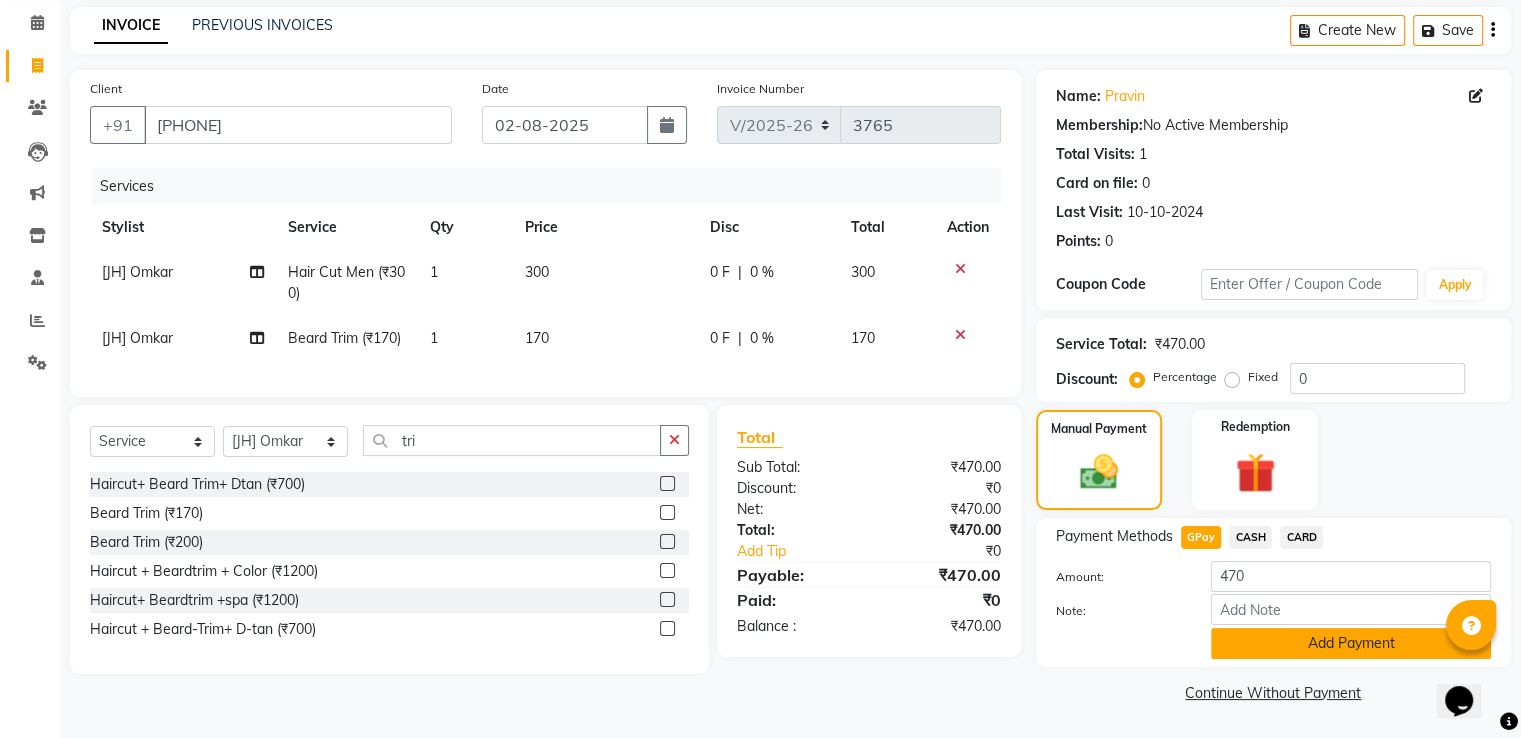 click on "Add Payment" 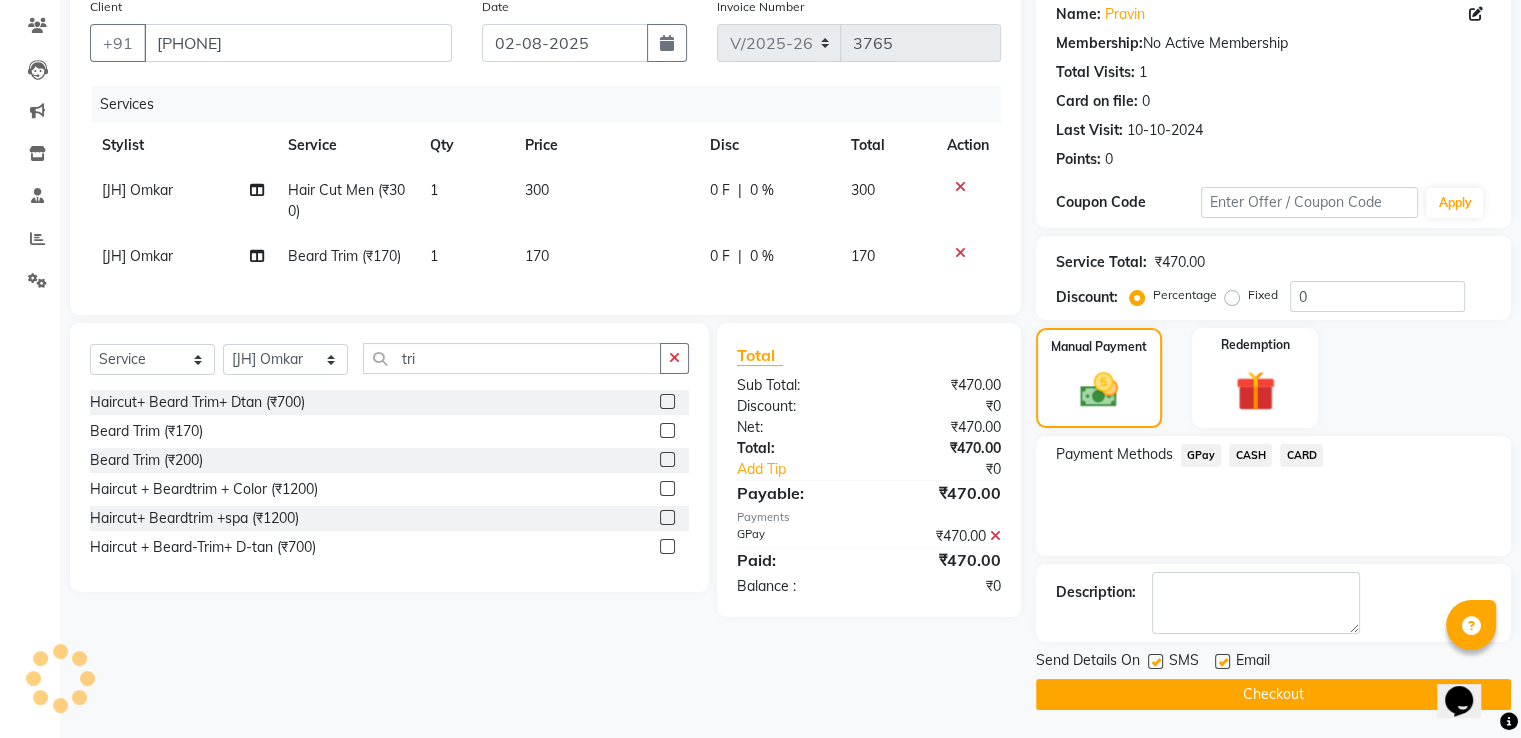 scroll, scrollTop: 163, scrollLeft: 0, axis: vertical 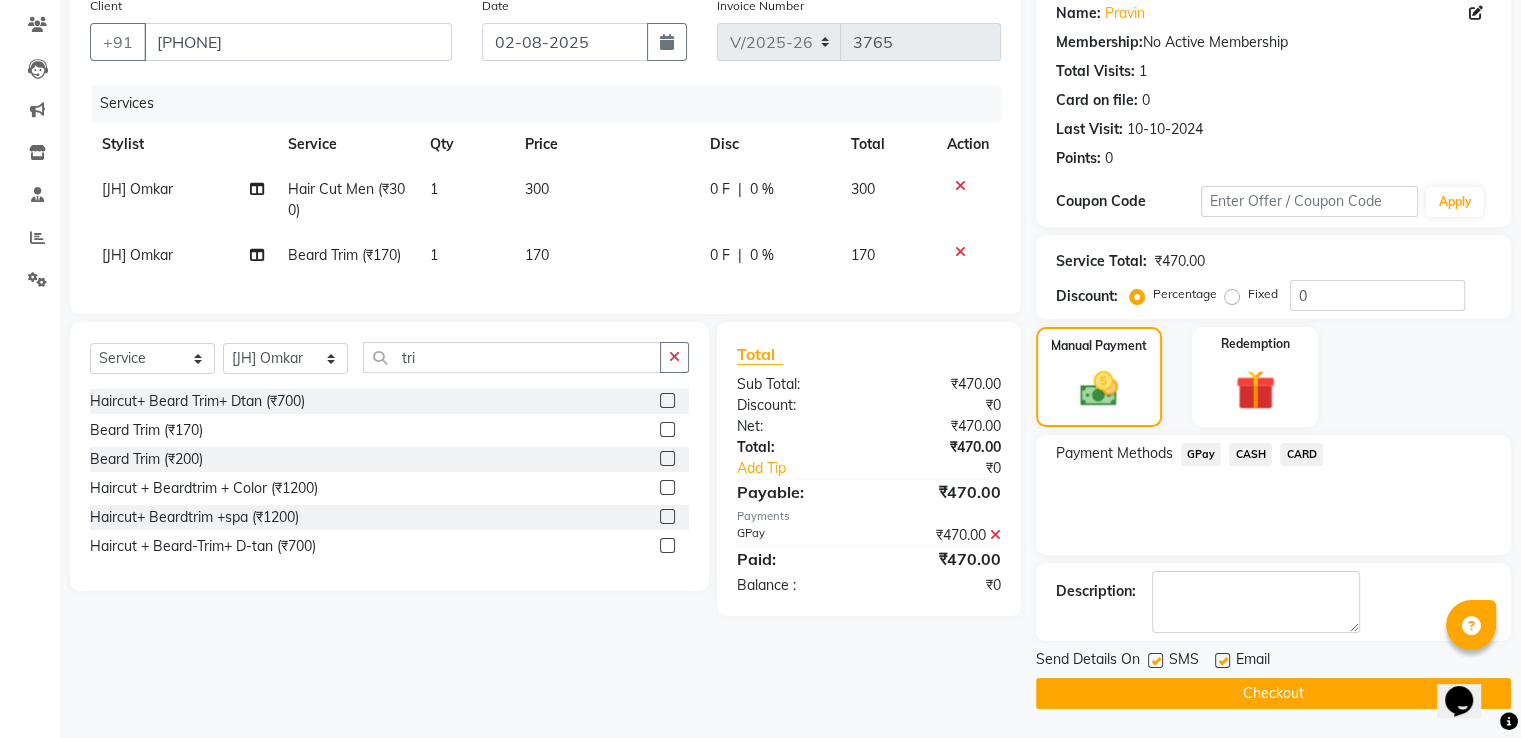 click 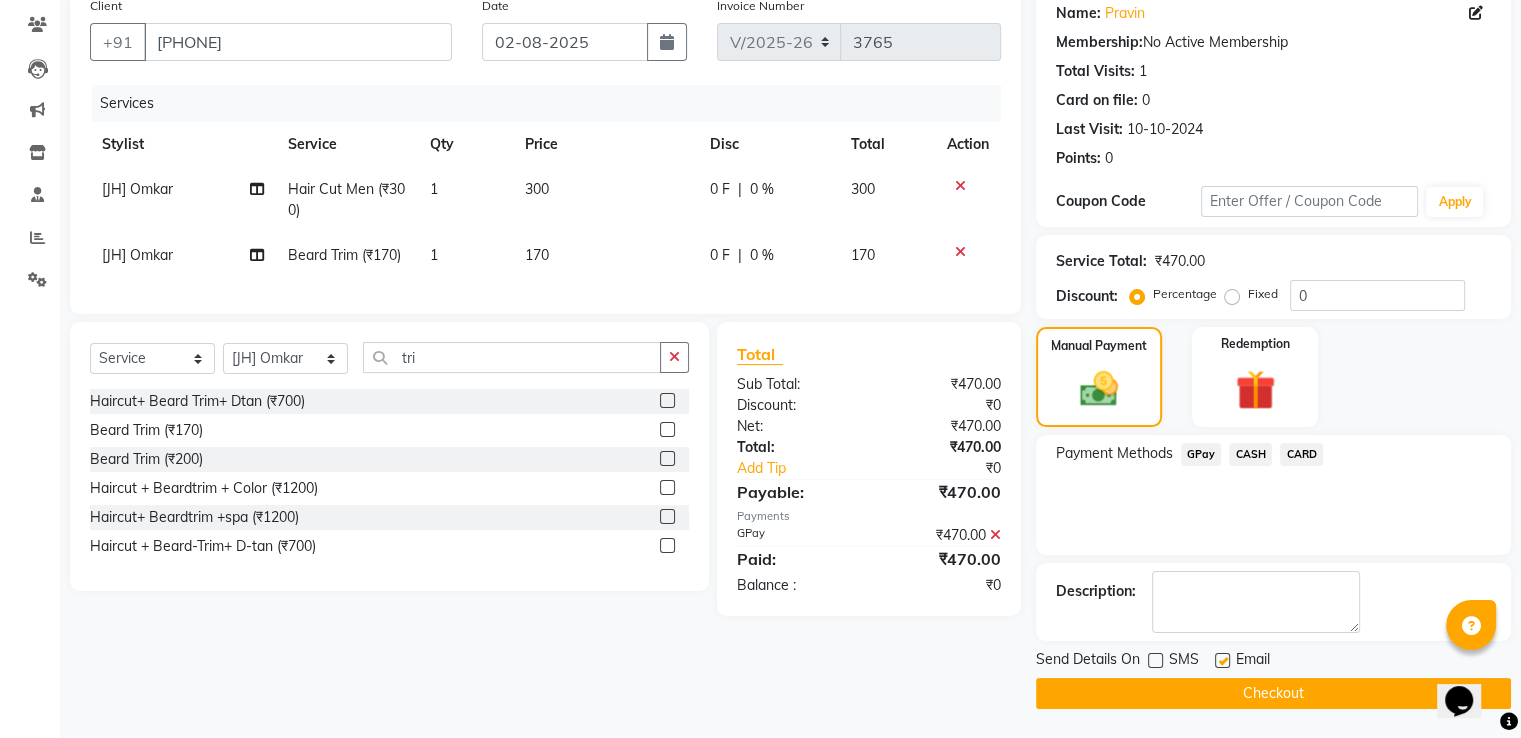 click on "Checkout" 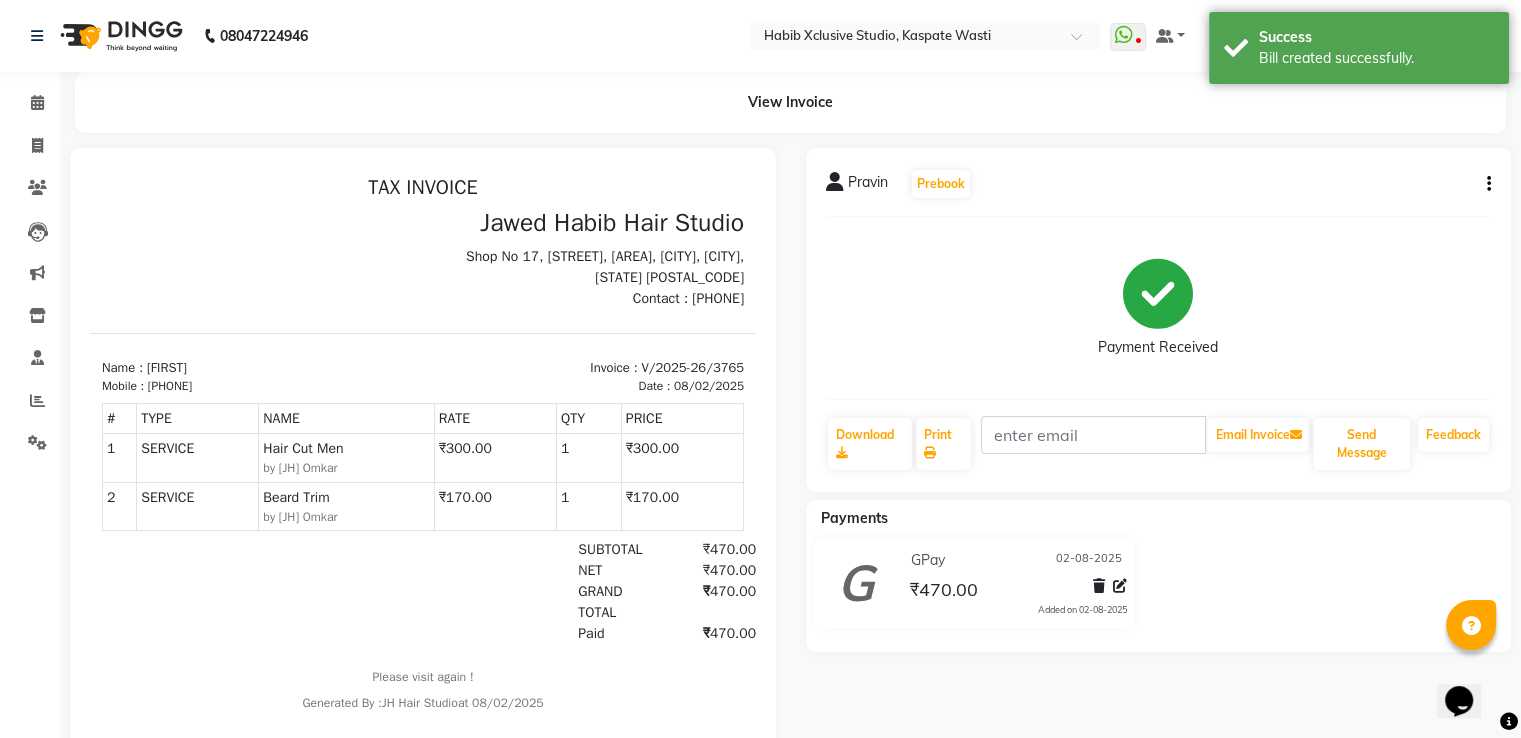 scroll, scrollTop: 0, scrollLeft: 0, axis: both 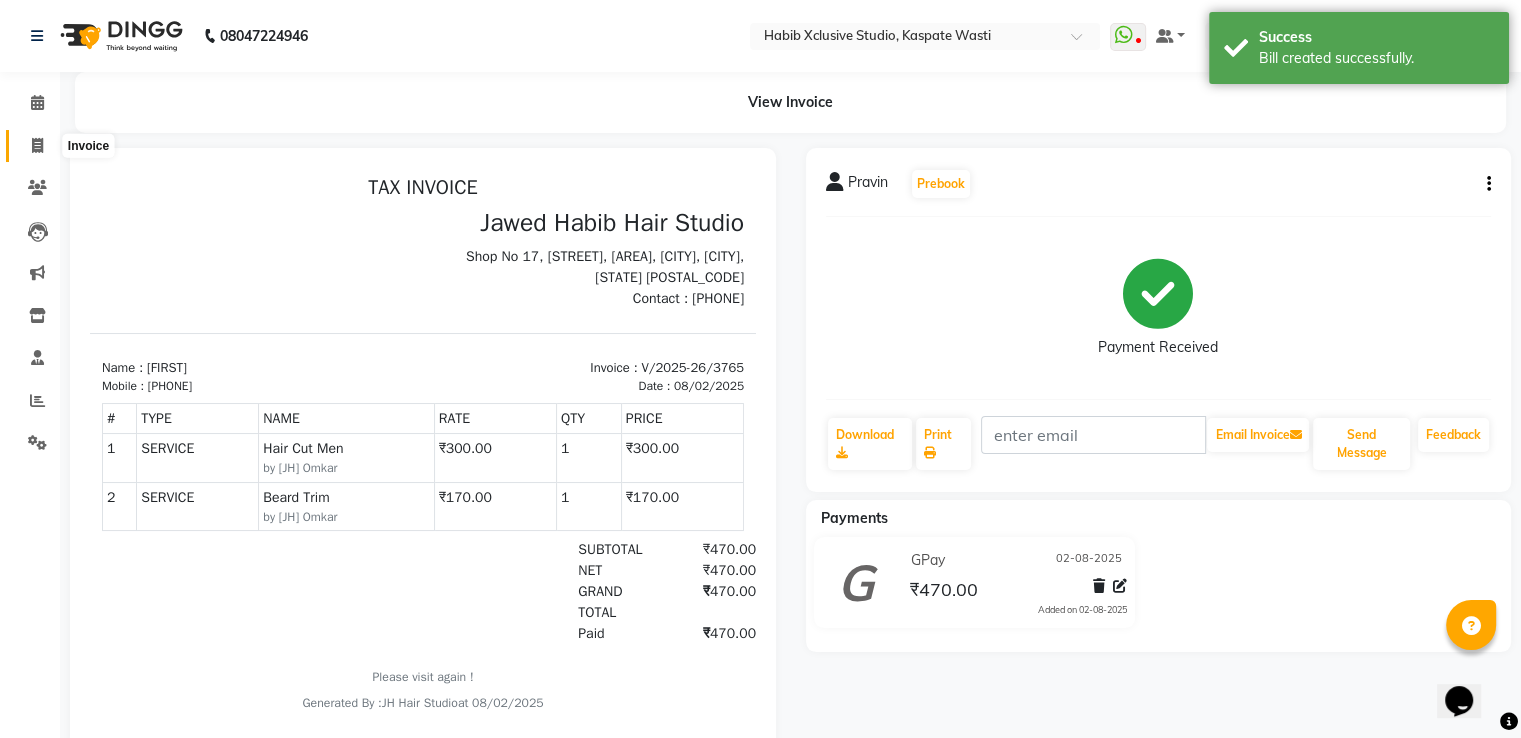 click 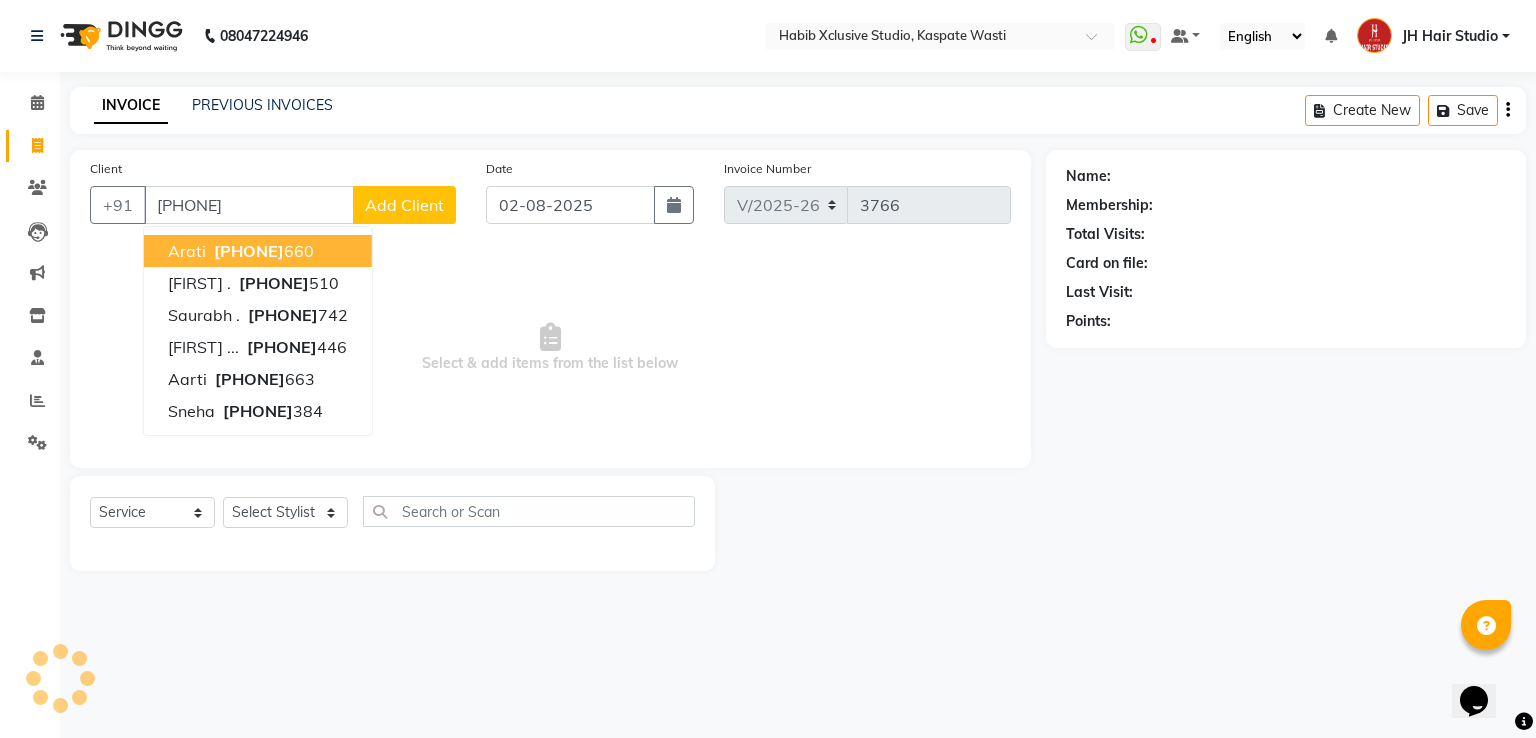 type on "[PHONE]" 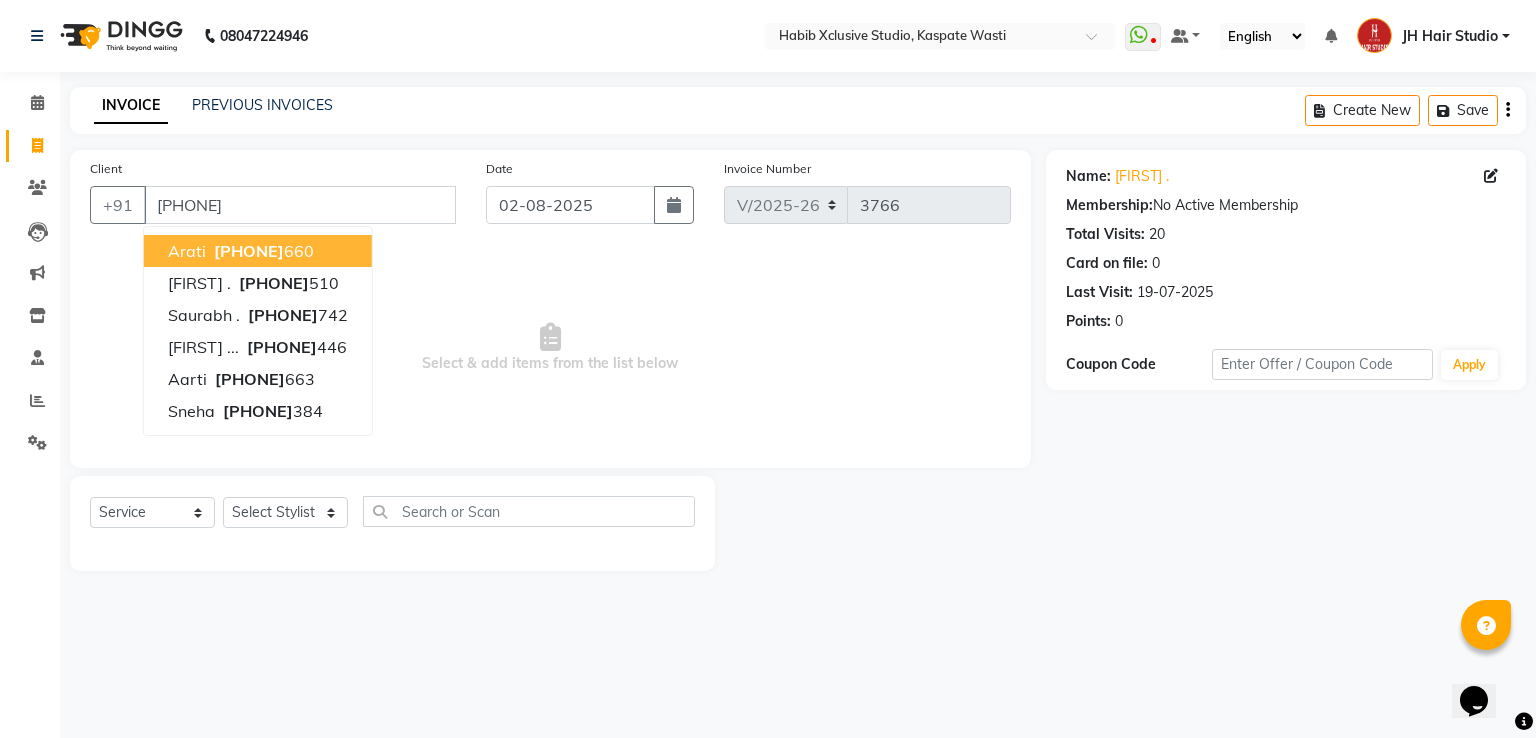 click on "Select & add items from the list below" at bounding box center (550, 348) 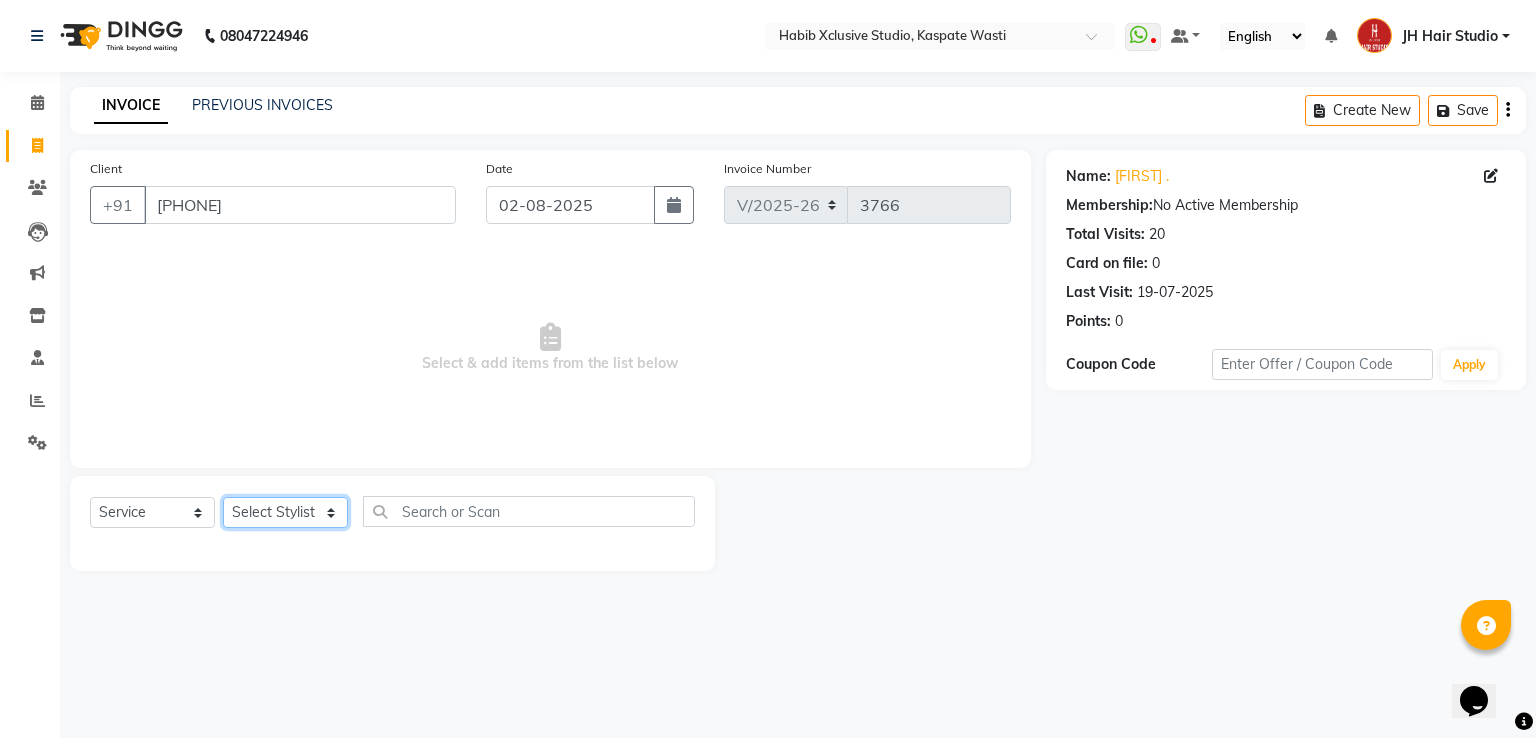click on "Select Stylist [F1] GANESH [F1] Jagdish  [ F1] RAM [F1]Sanjay [F1]Siddhu [F1] Suraj  [F1] USHA [F2] AYAN  [F2] Deepak [F2] Smital [JH] DUBALE  GANESH [JH] Gopal Wagh JH Hair Studio [JH] Harish [JH] Omkar [JH] Shahwaz Shaikh [JH] SIDDHANT  [JH] SWAPNIL [JH] Tushaar" 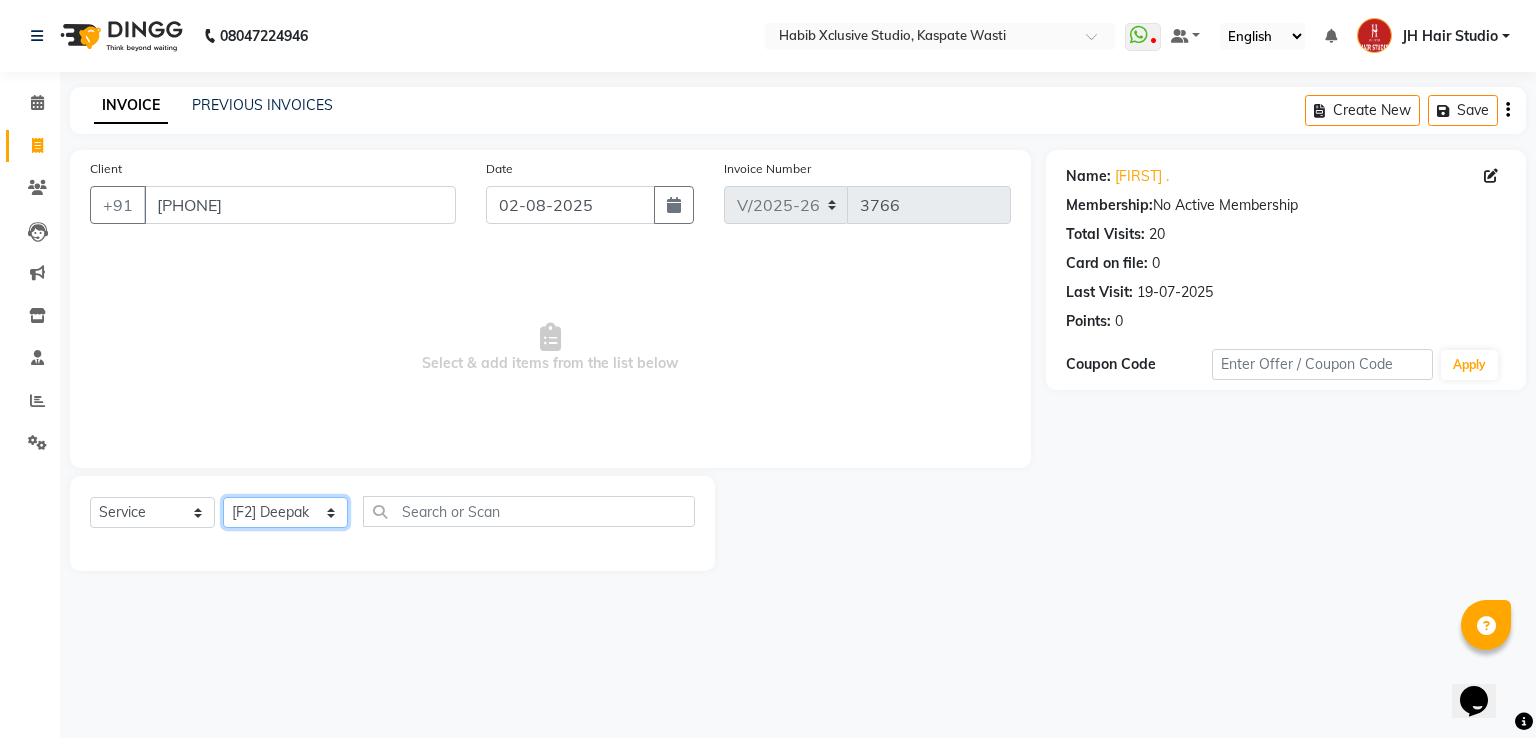 click on "Select Stylist [F1] GANESH [F1] Jagdish  [ F1] RAM [F1]Sanjay [F1]Siddhu [F1] Suraj  [F1] USHA [F2] AYAN  [F2] Deepak [F2] Smital [JH] DUBALE  GANESH [JH] Gopal Wagh JH Hair Studio [JH] Harish [JH] Omkar [JH] Shahwaz Shaikh [JH] SIDDHANT  [JH] SWAPNIL [JH] Tushaar" 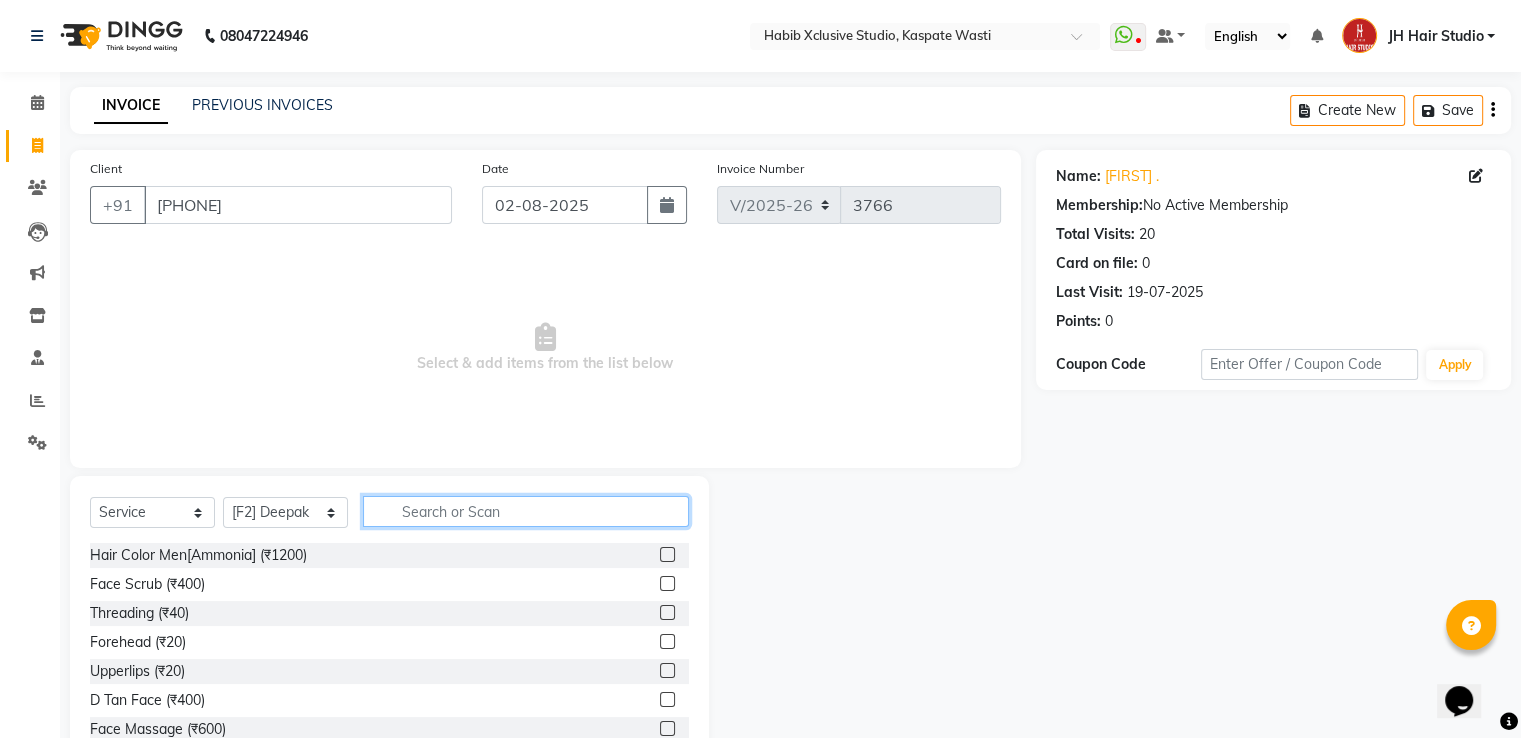 click 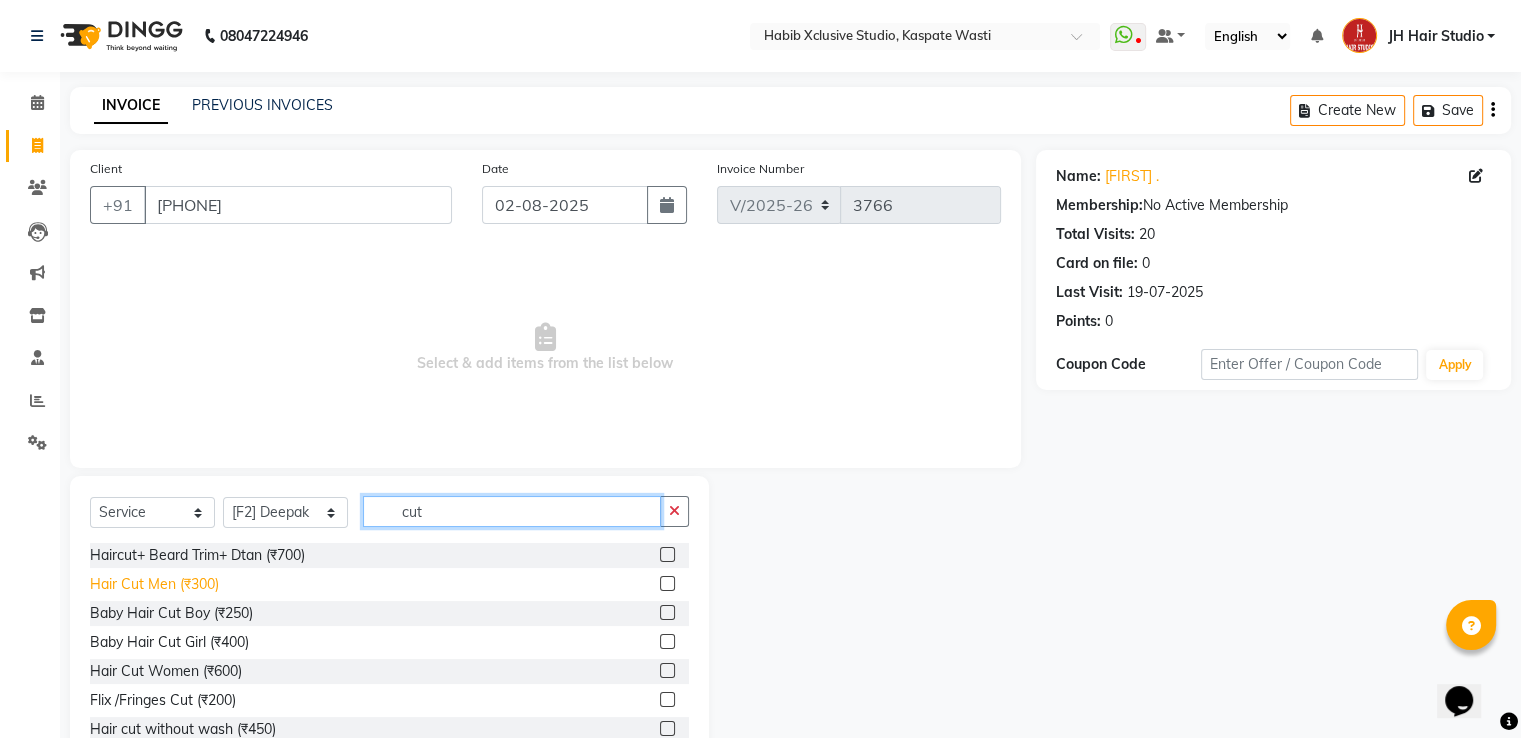 type on "cut" 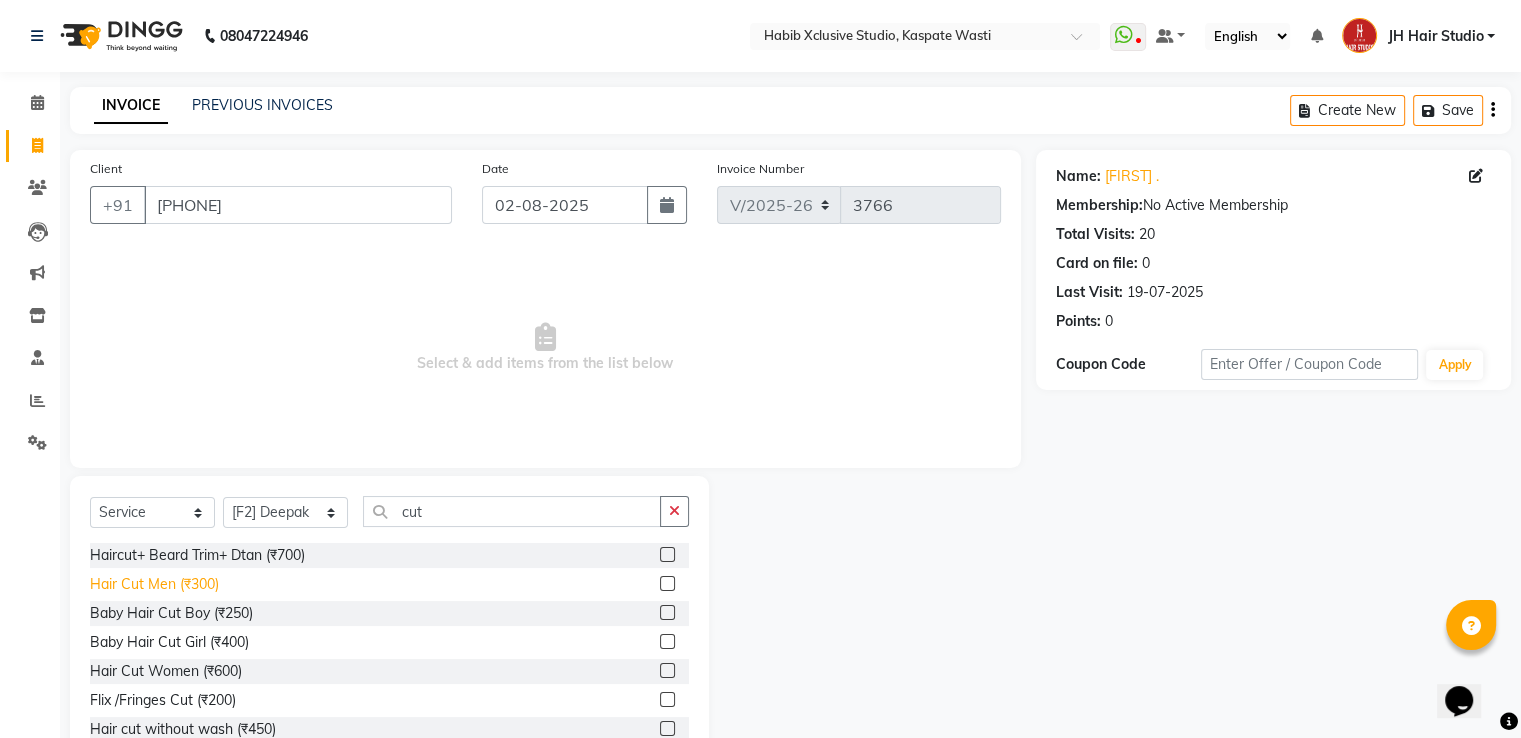 click on "Hair Cut Men (₹300)" 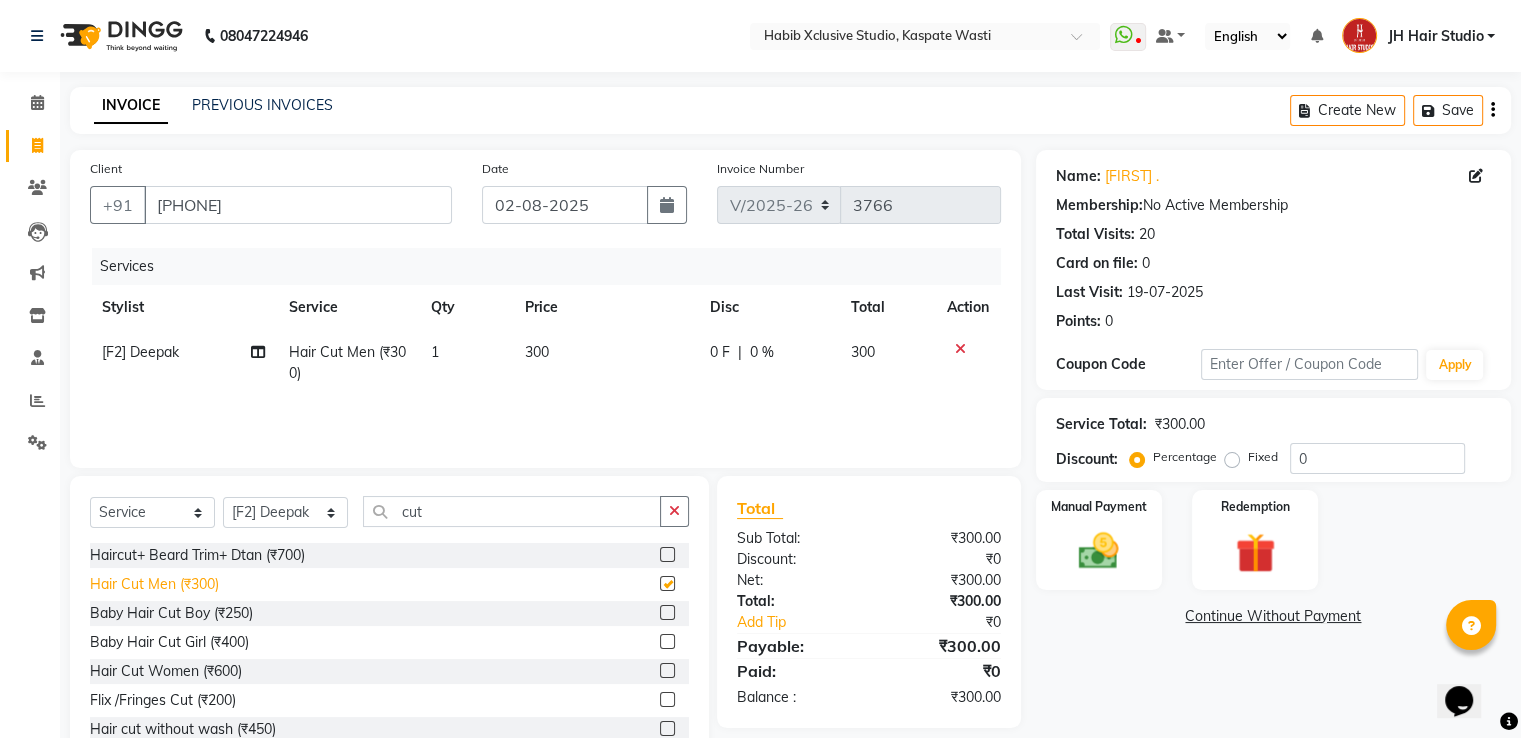 checkbox on "false" 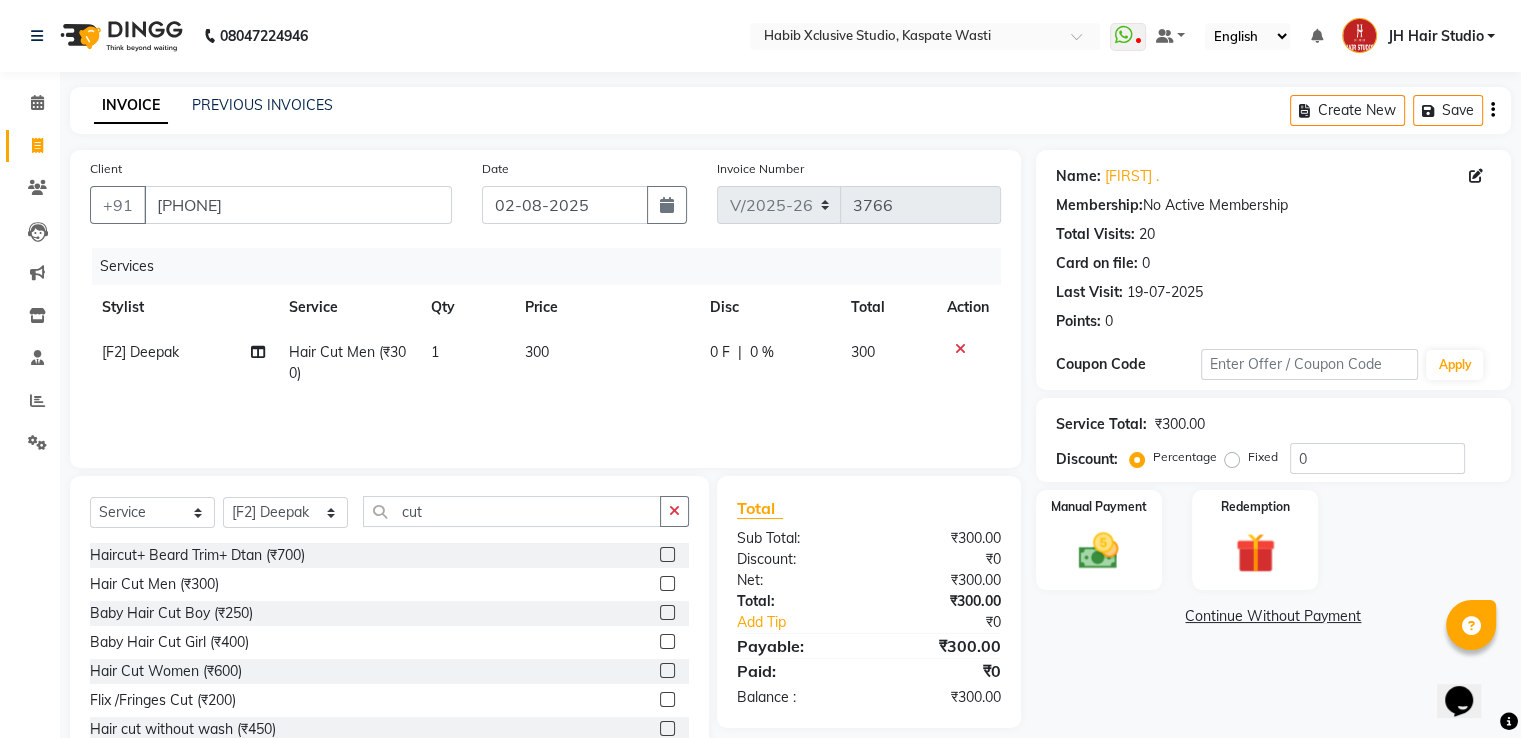 click on "Hair Cut Men (₹300)" 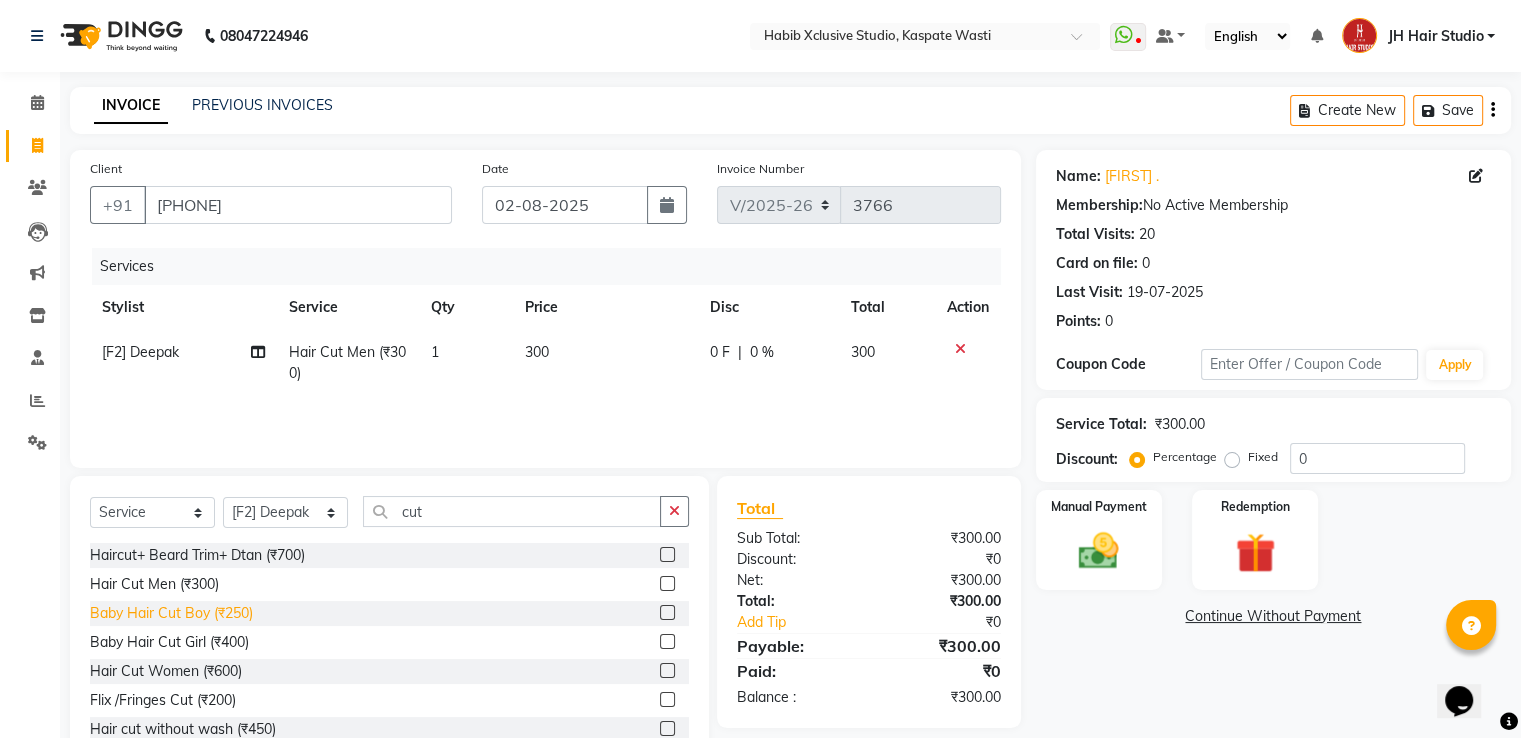 click on "Baby Hair Cut Boy (₹250)" 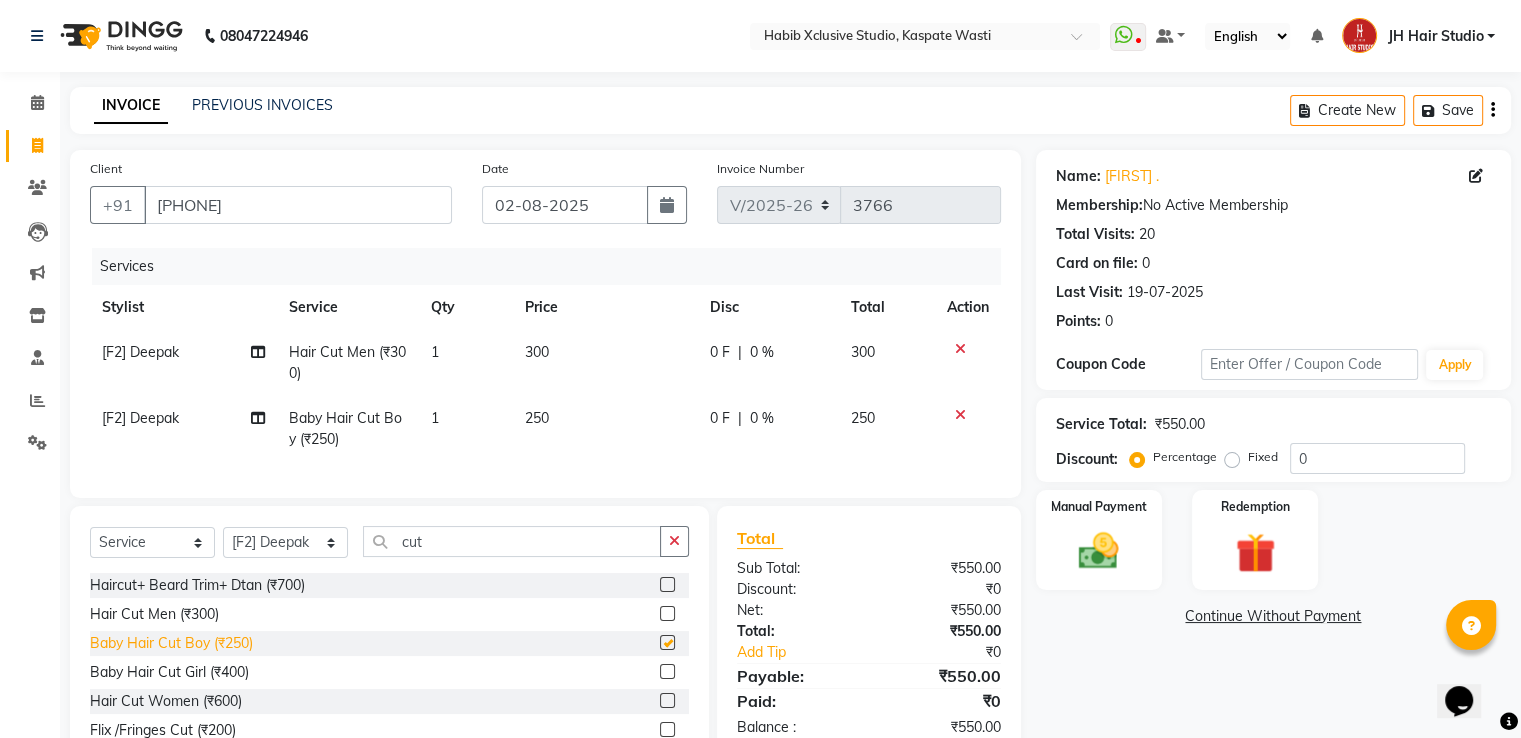 checkbox on "false" 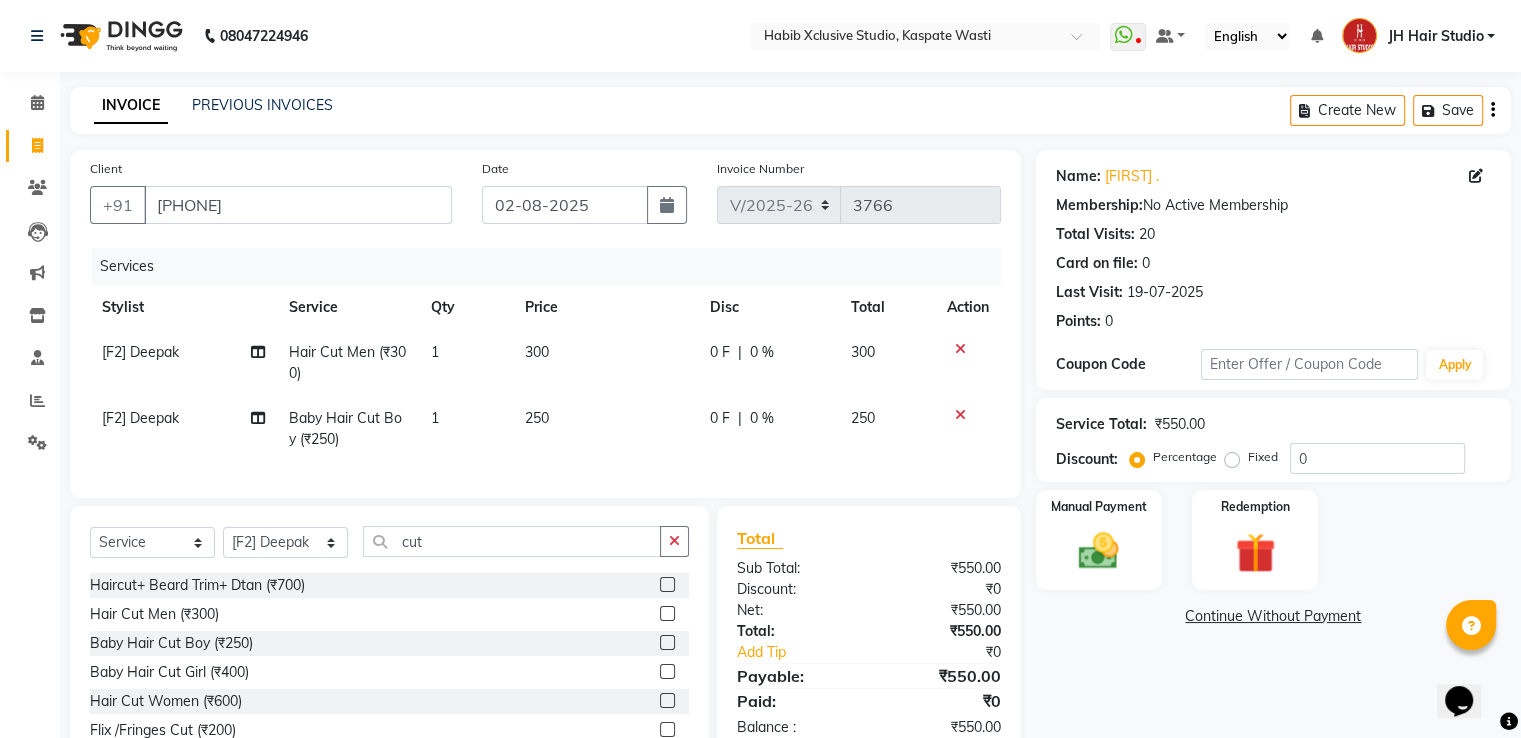 click 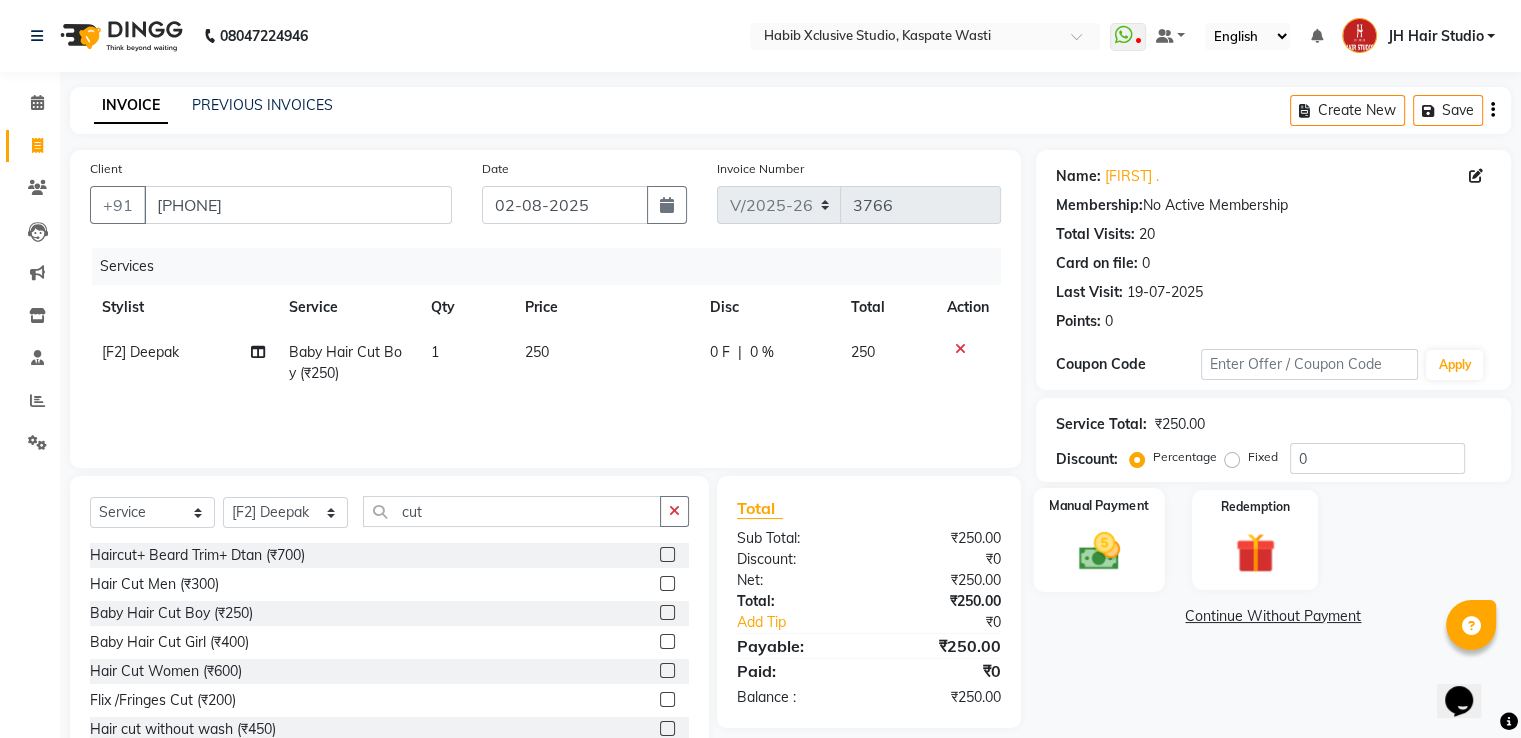 click on "Manual Payment" 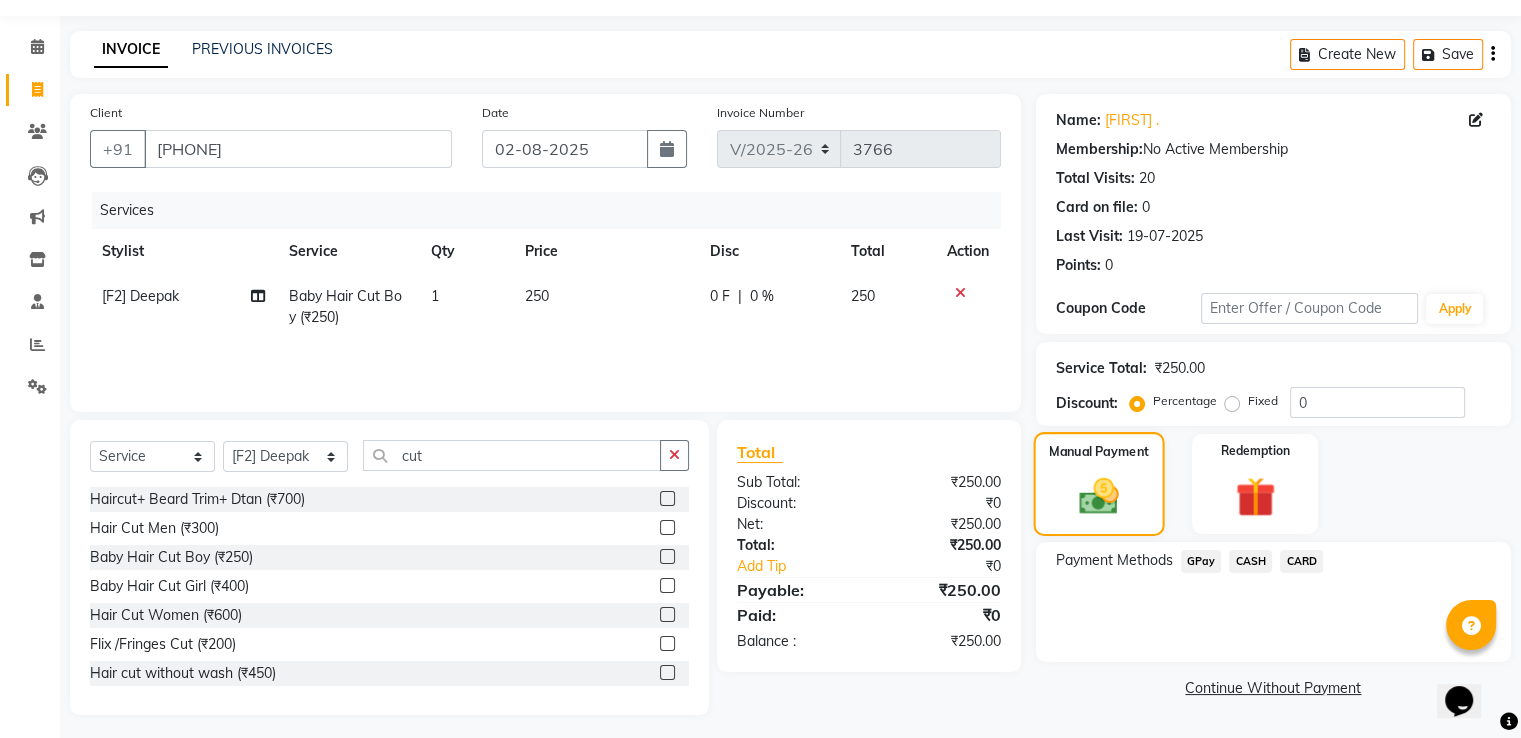 scroll, scrollTop: 64, scrollLeft: 0, axis: vertical 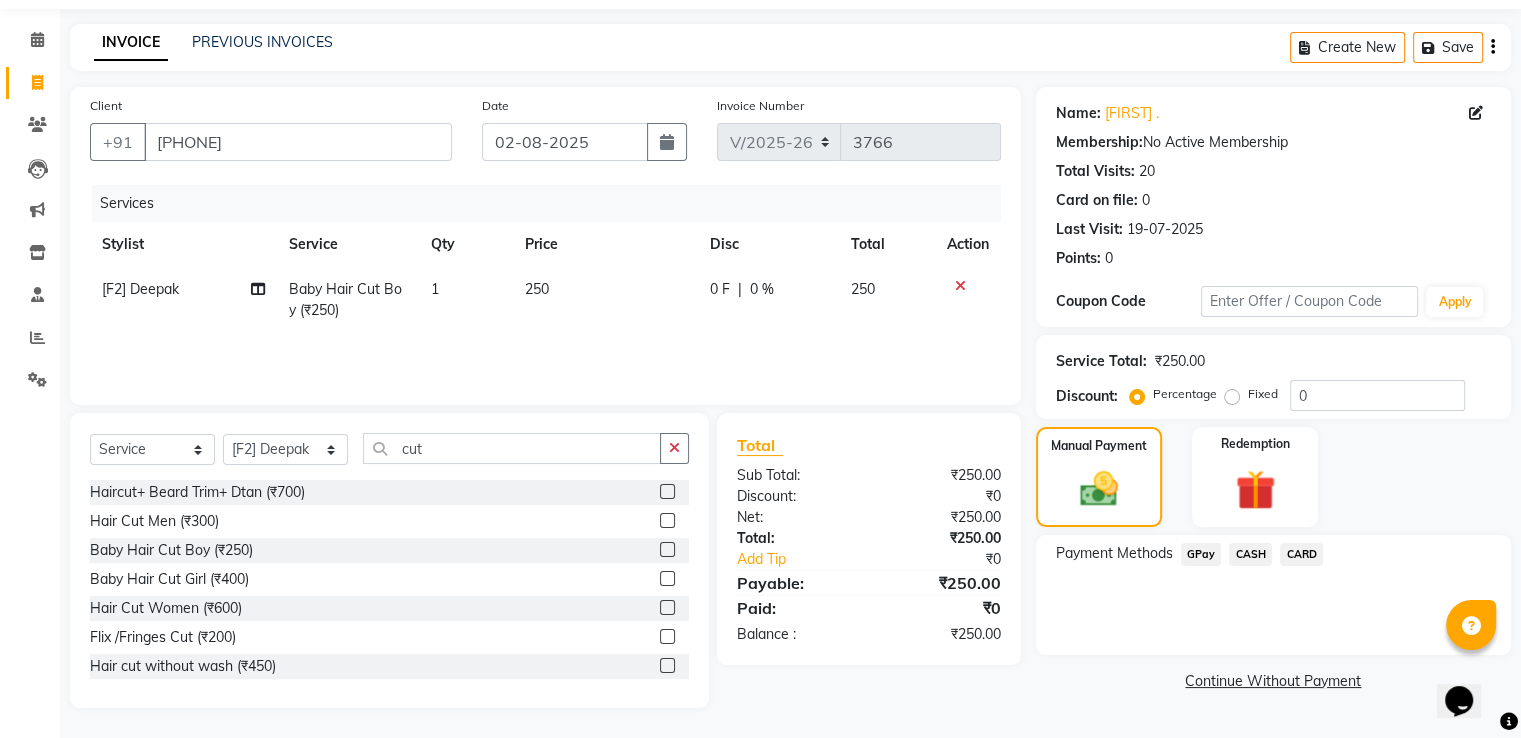 click on "GPay" 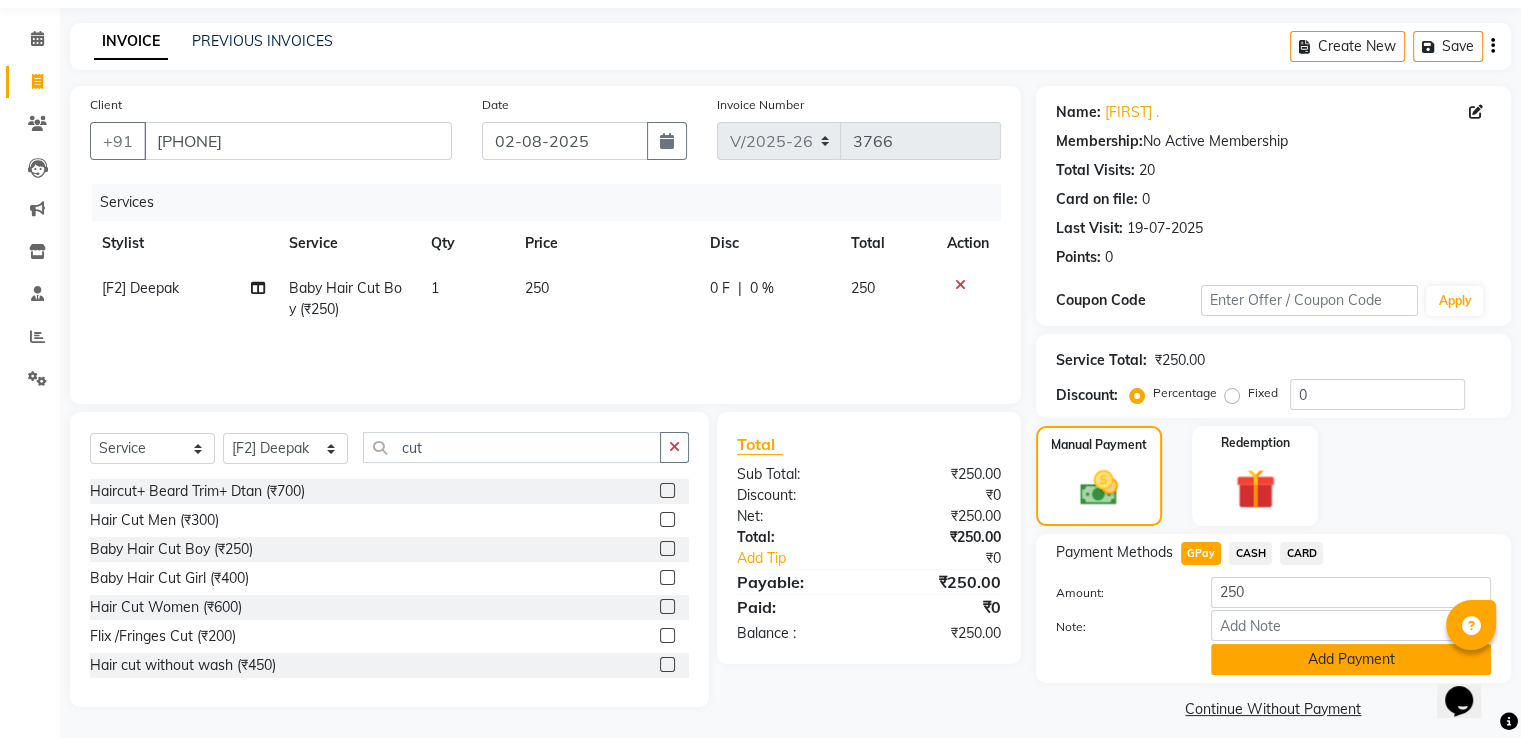 click on "Add Payment" 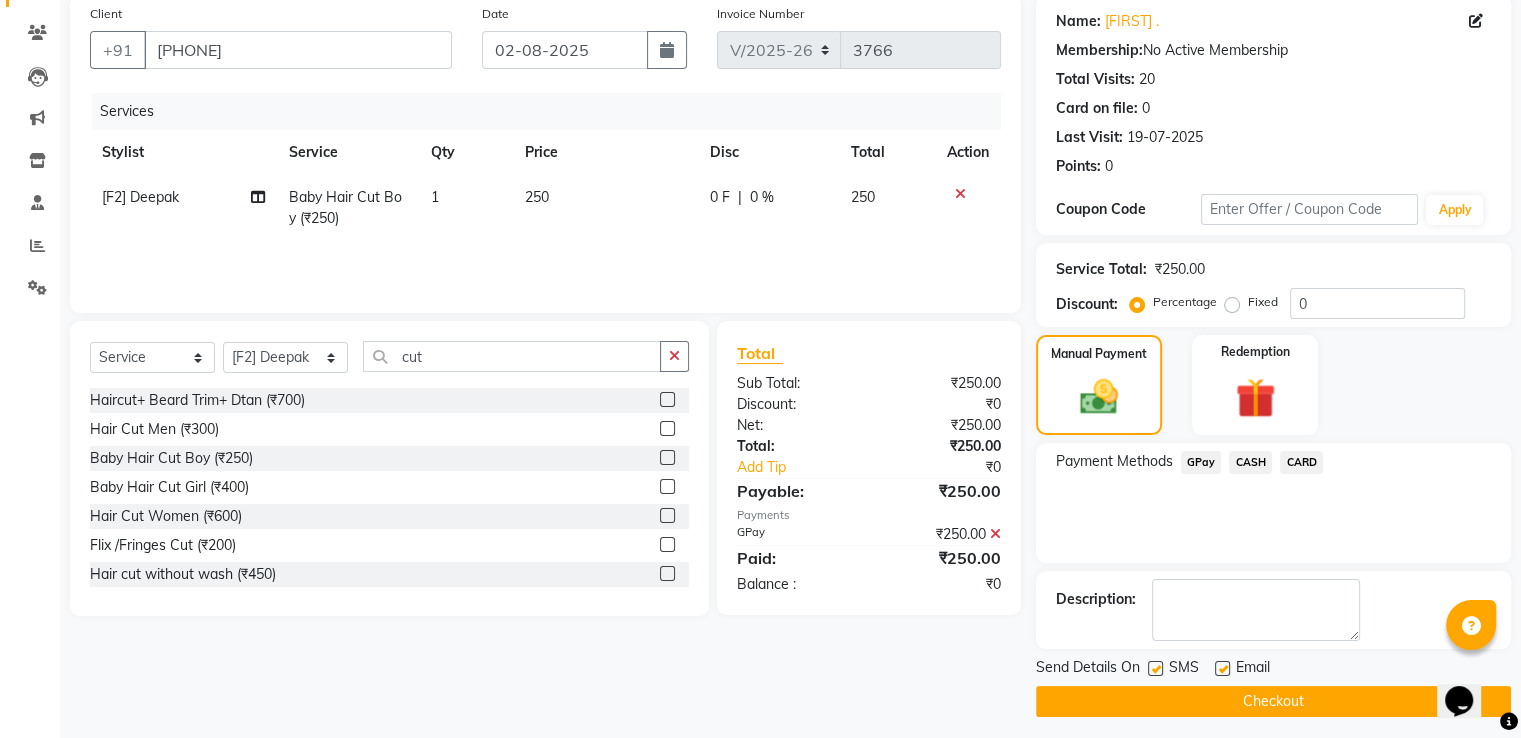 scroll, scrollTop: 163, scrollLeft: 0, axis: vertical 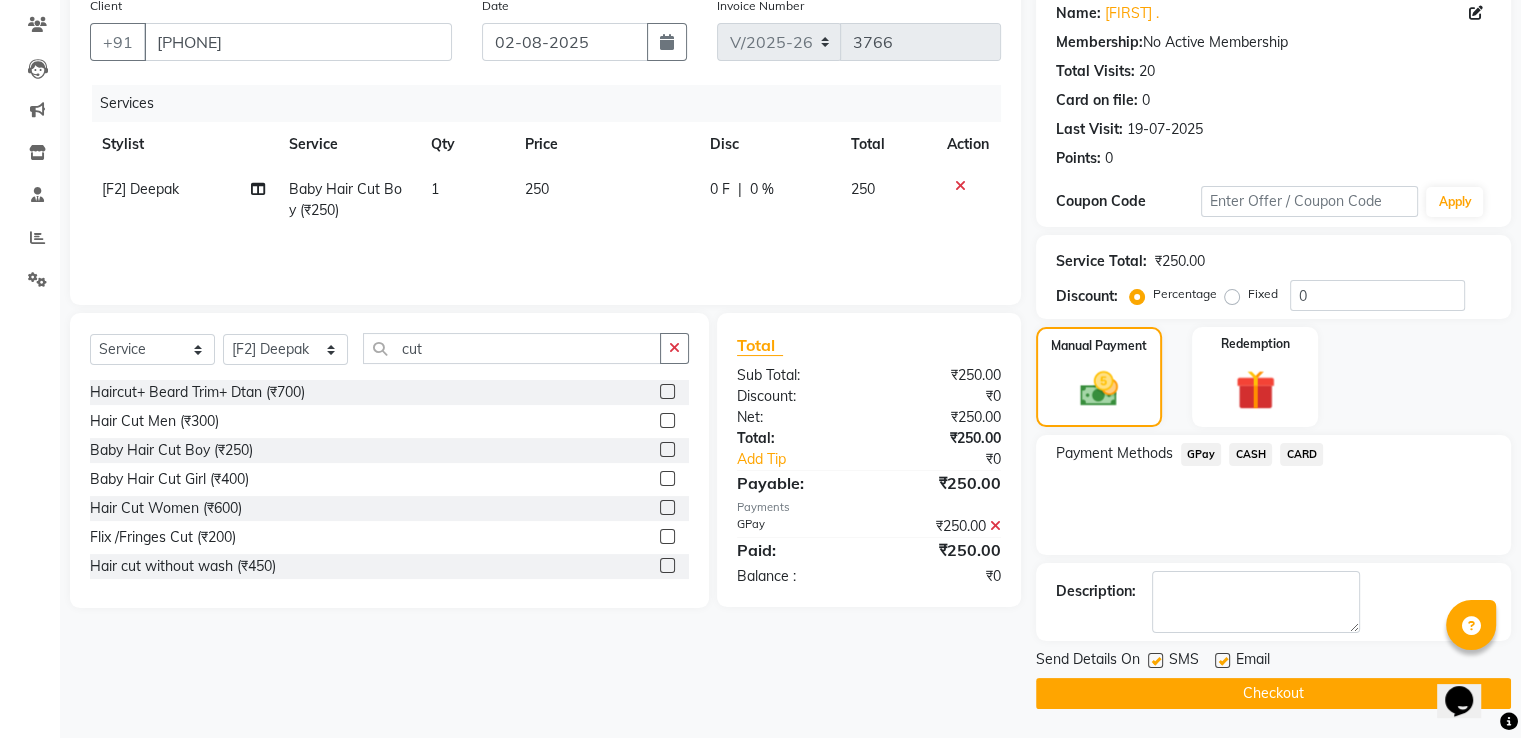 click 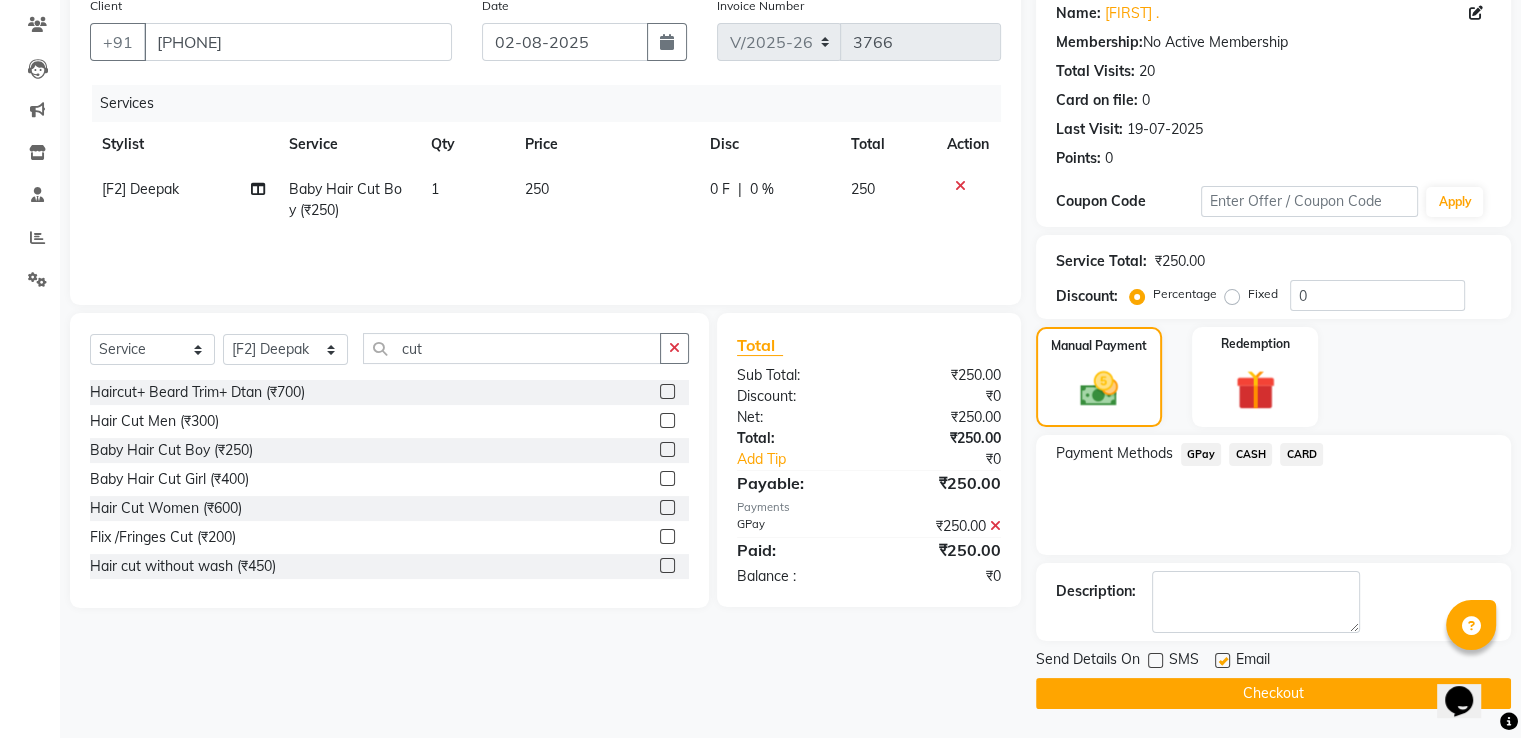 click on "Checkout" 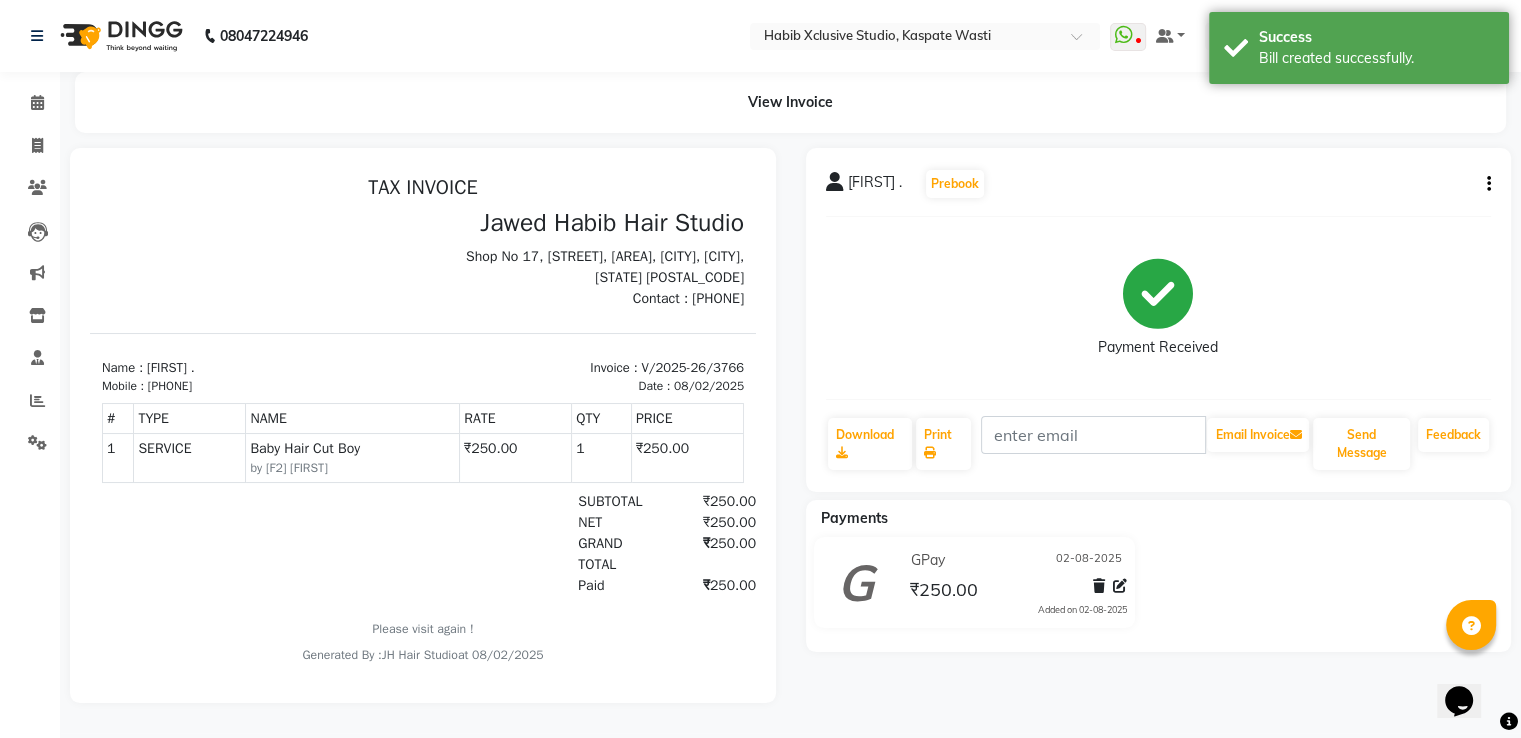 scroll, scrollTop: 0, scrollLeft: 0, axis: both 